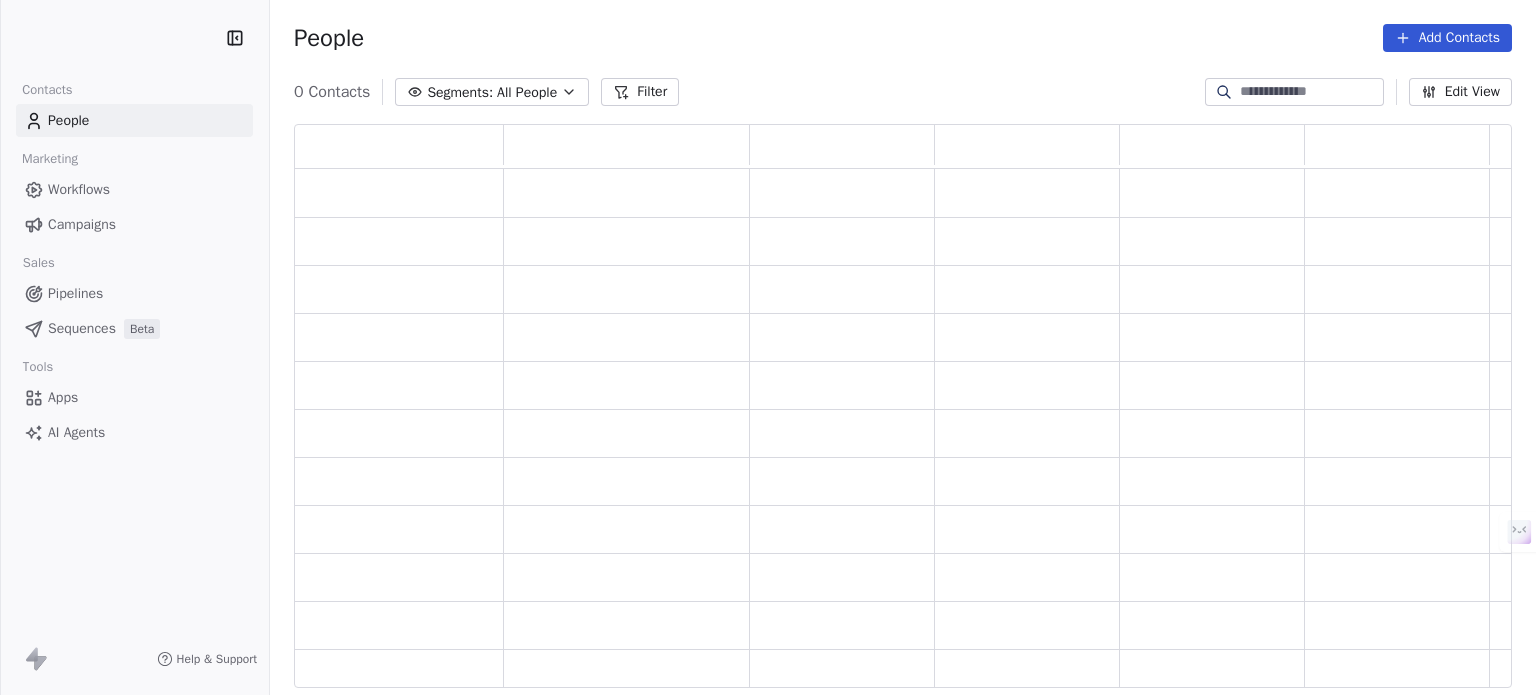 scroll, scrollTop: 0, scrollLeft: 0, axis: both 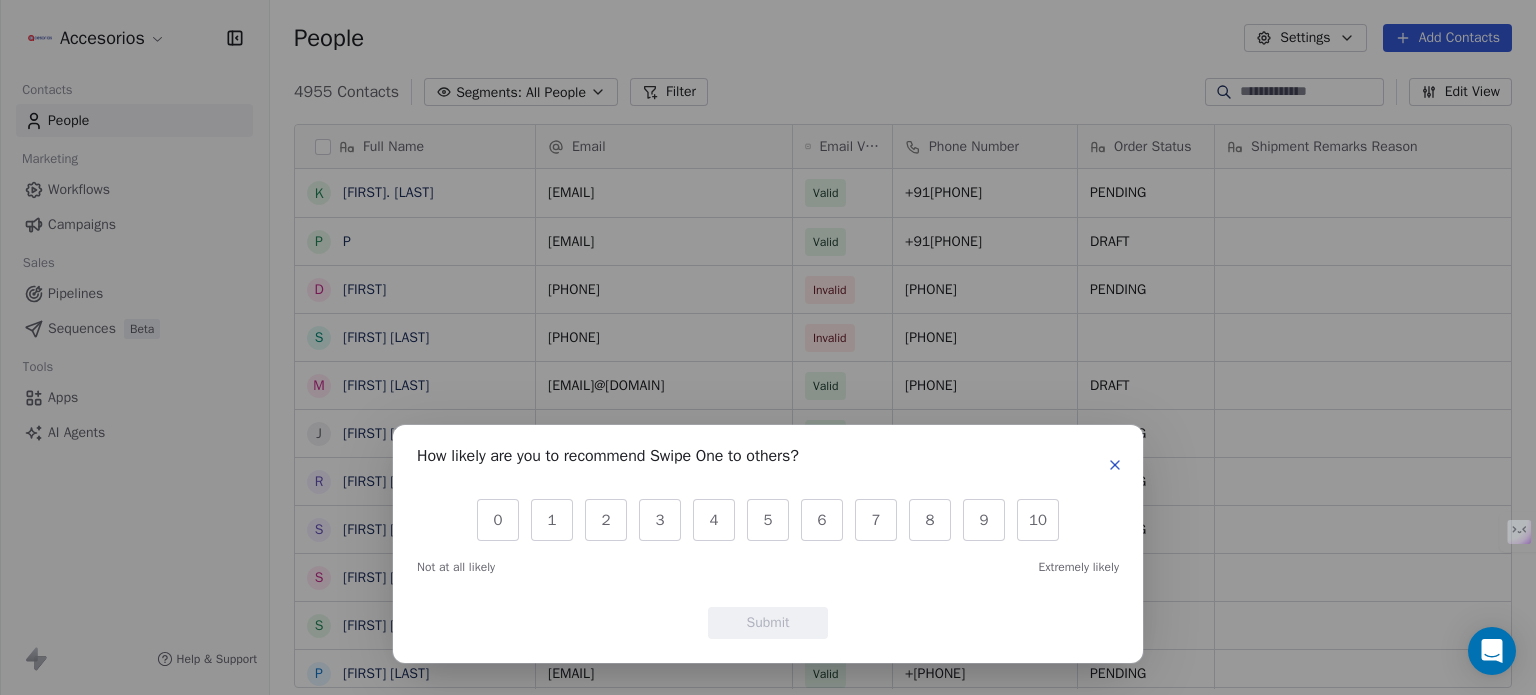 click 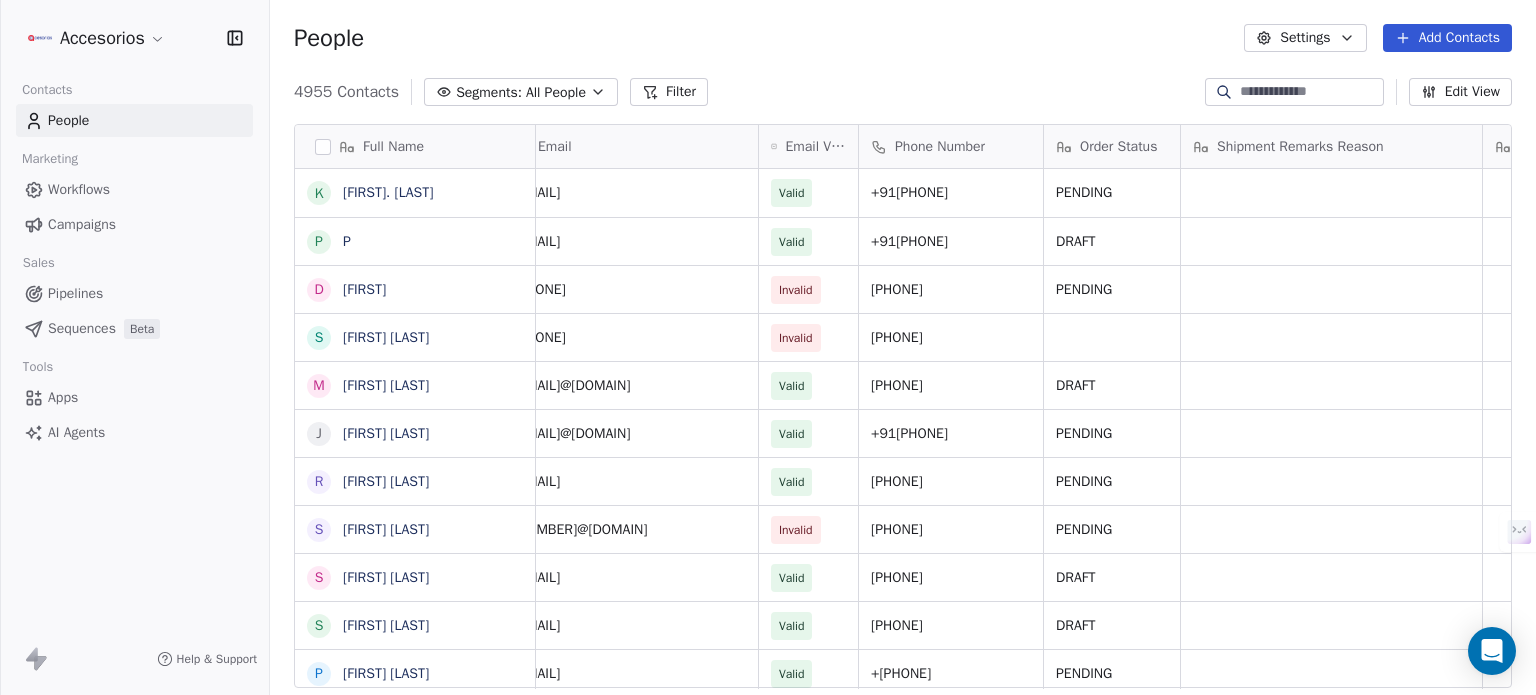 scroll, scrollTop: 0, scrollLeft: 0, axis: both 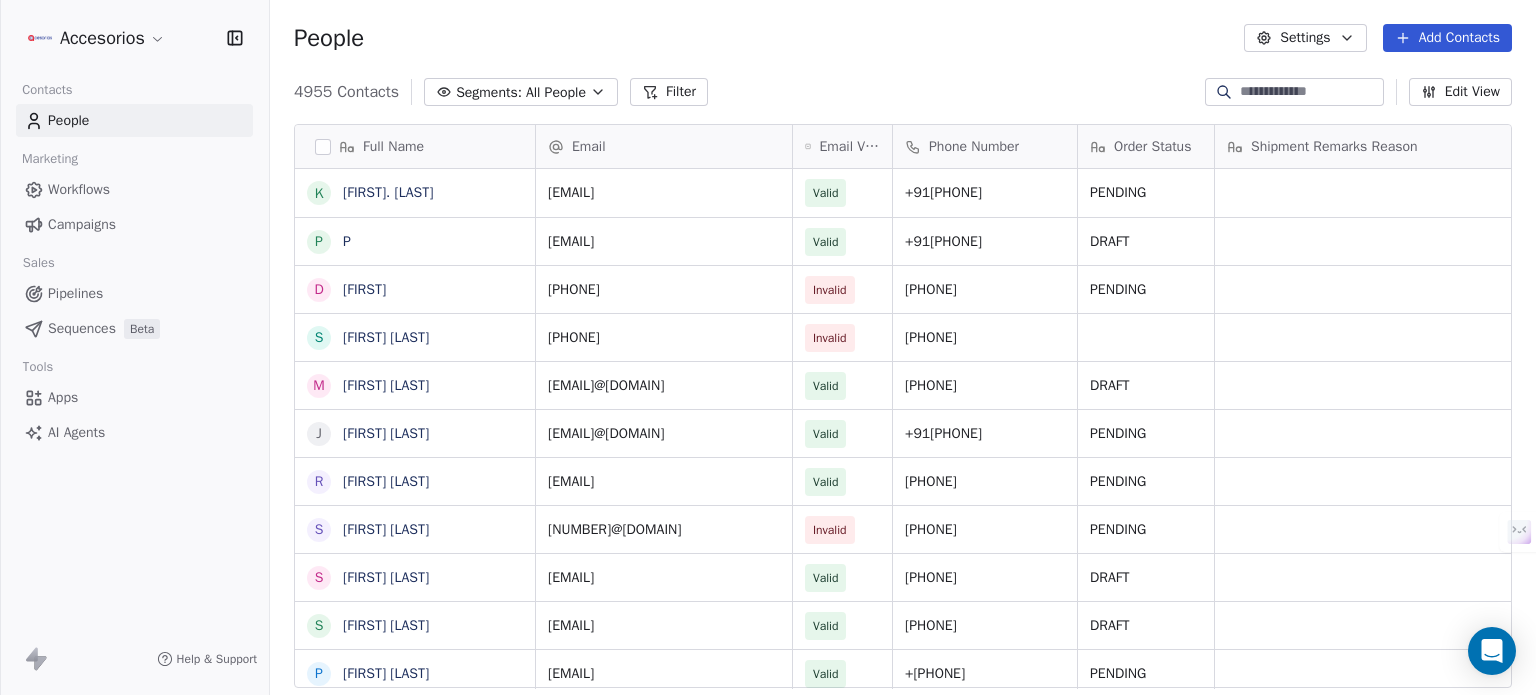 click at bounding box center [1310, 92] 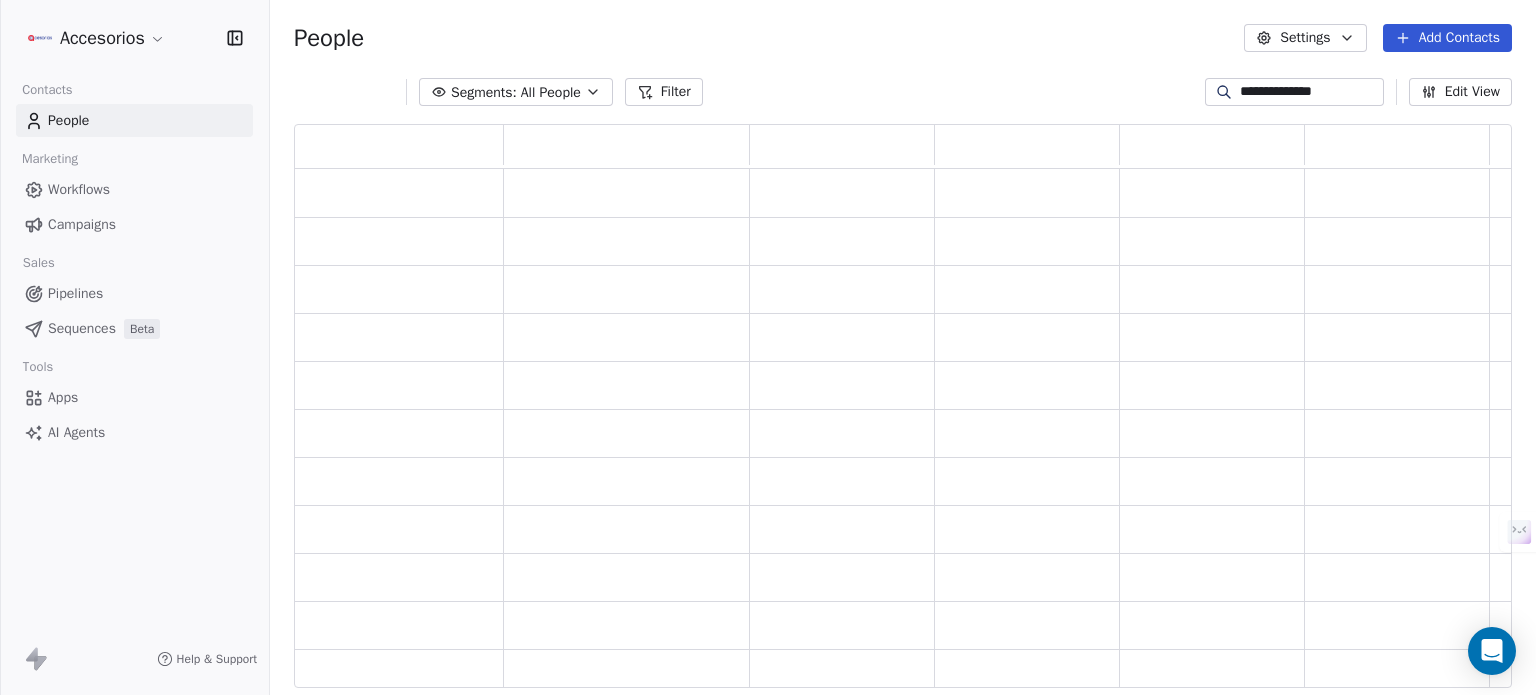 scroll, scrollTop: 16, scrollLeft: 16, axis: both 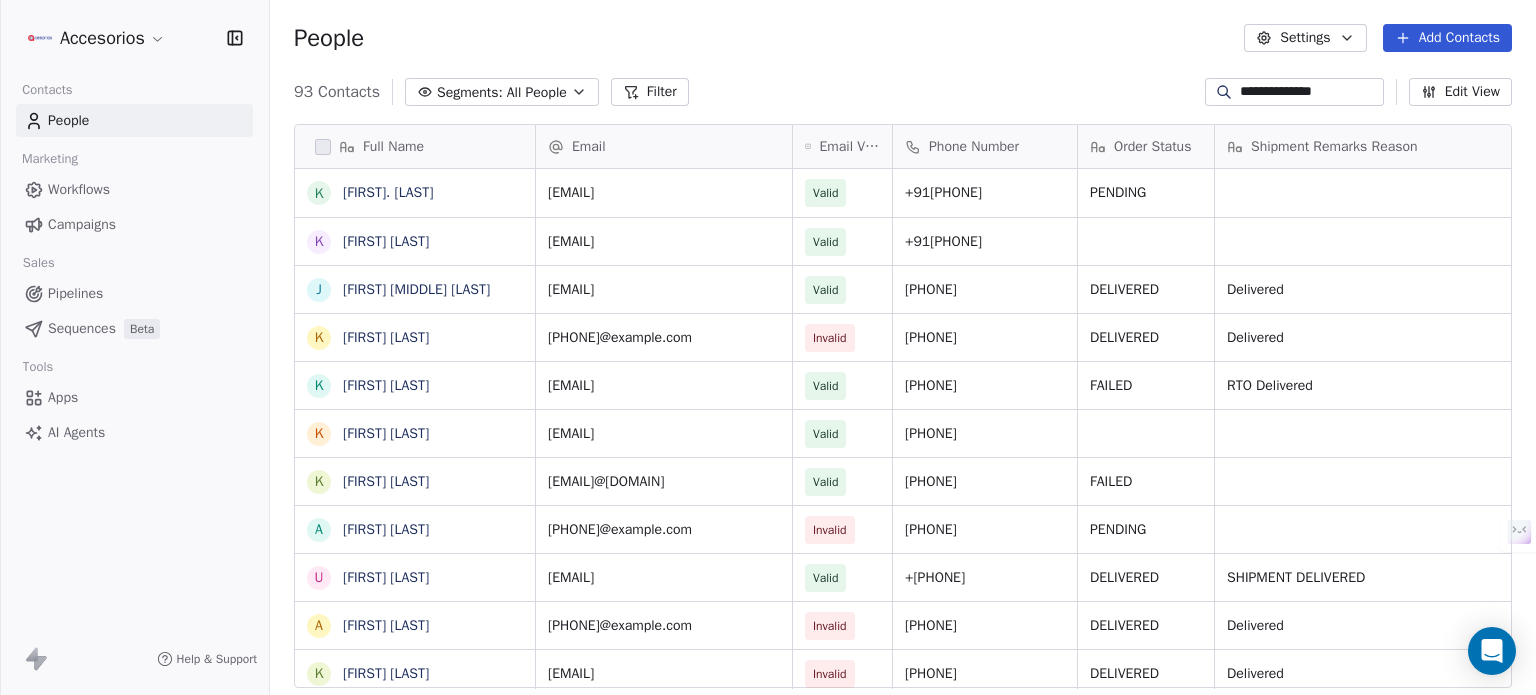 type on "**********" 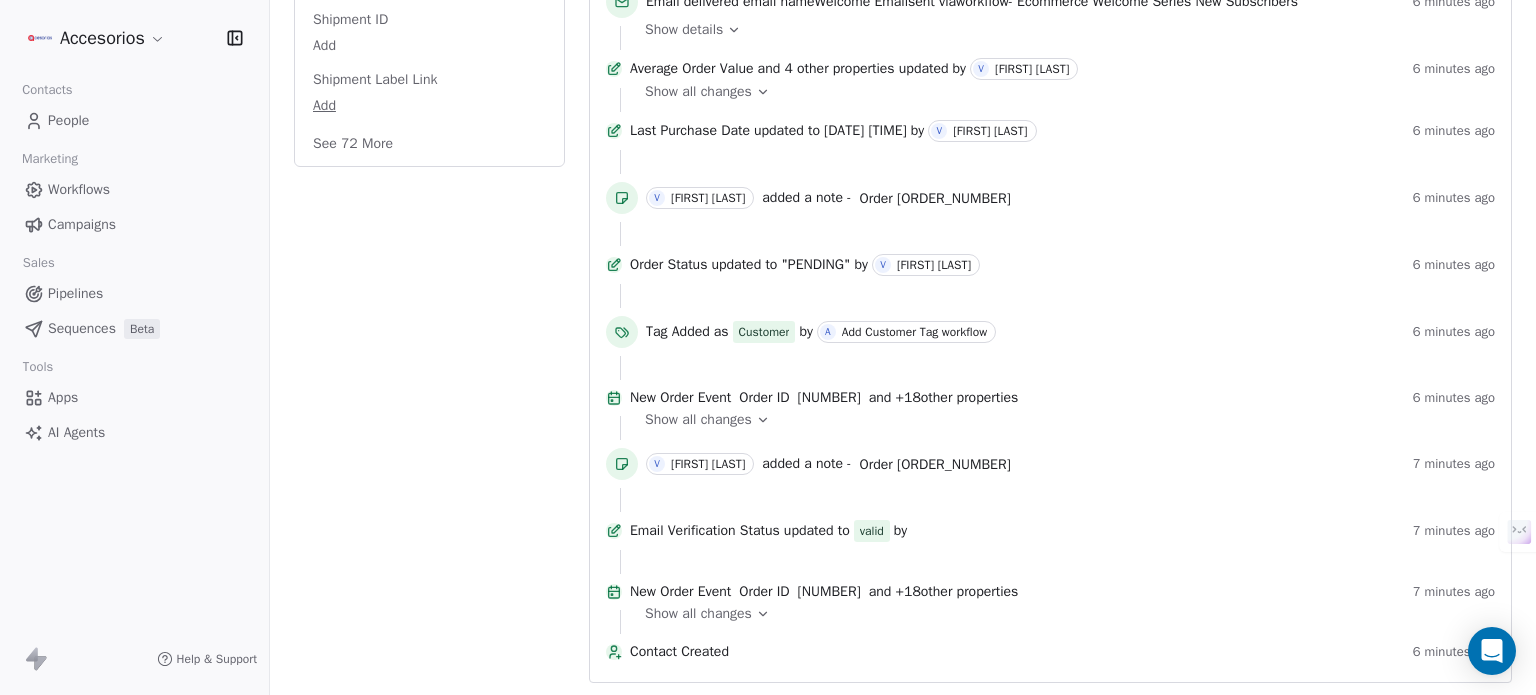scroll, scrollTop: 644, scrollLeft: 0, axis: vertical 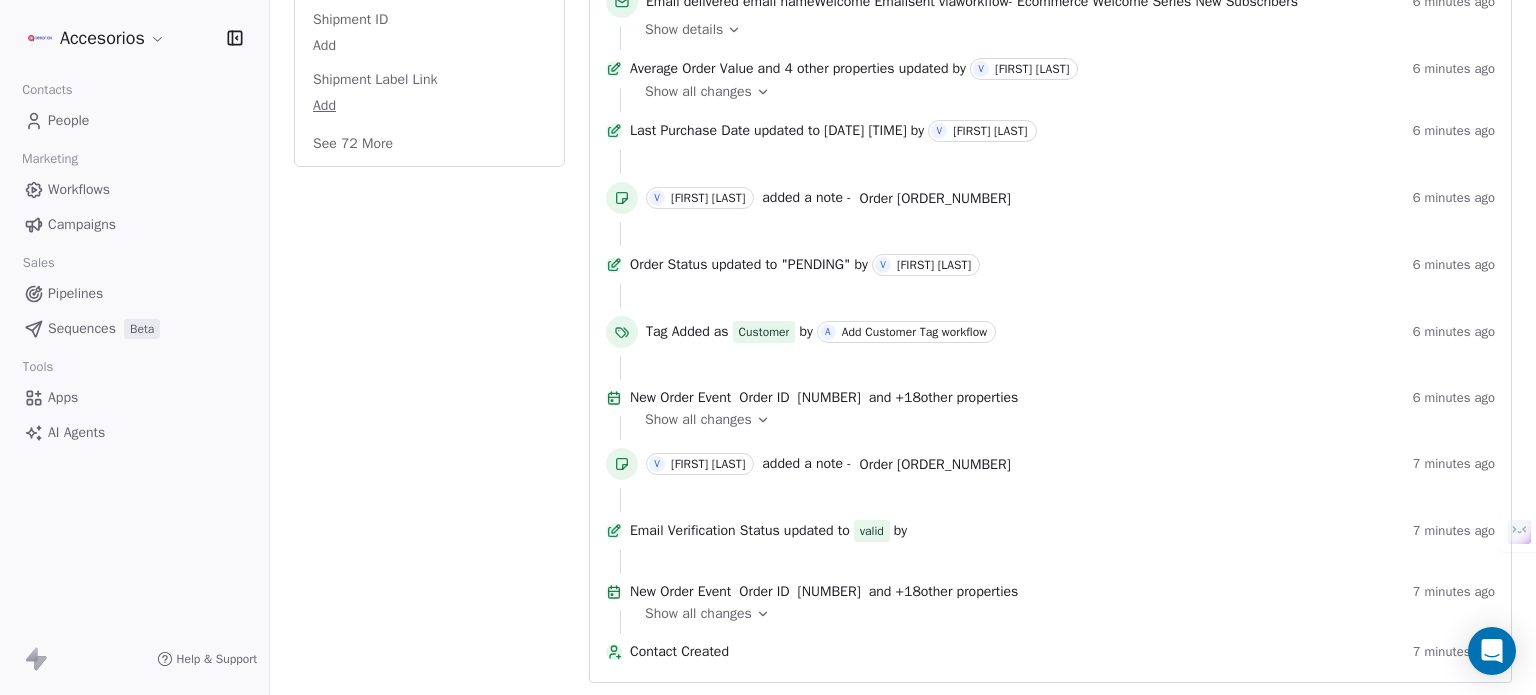 click on "Show all changes" at bounding box center (698, 614) 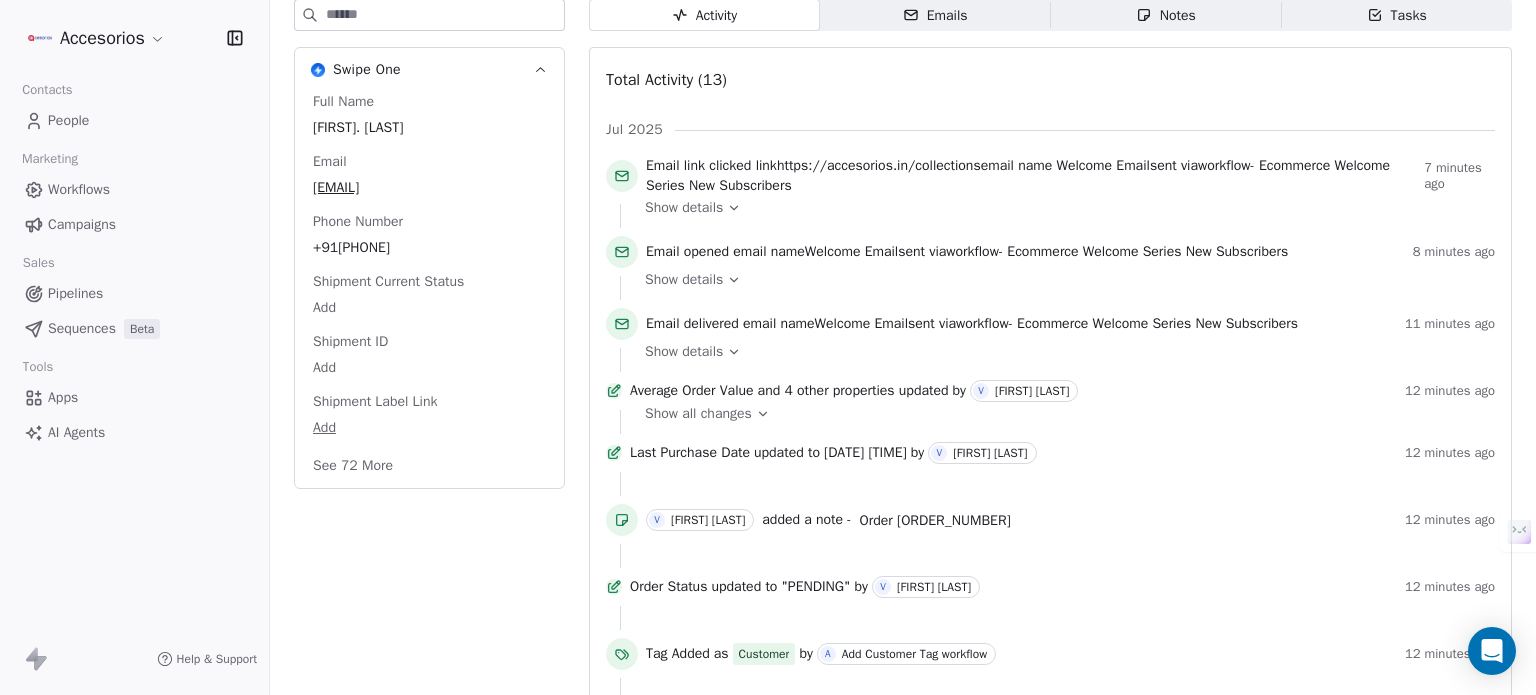 scroll, scrollTop: 0, scrollLeft: 0, axis: both 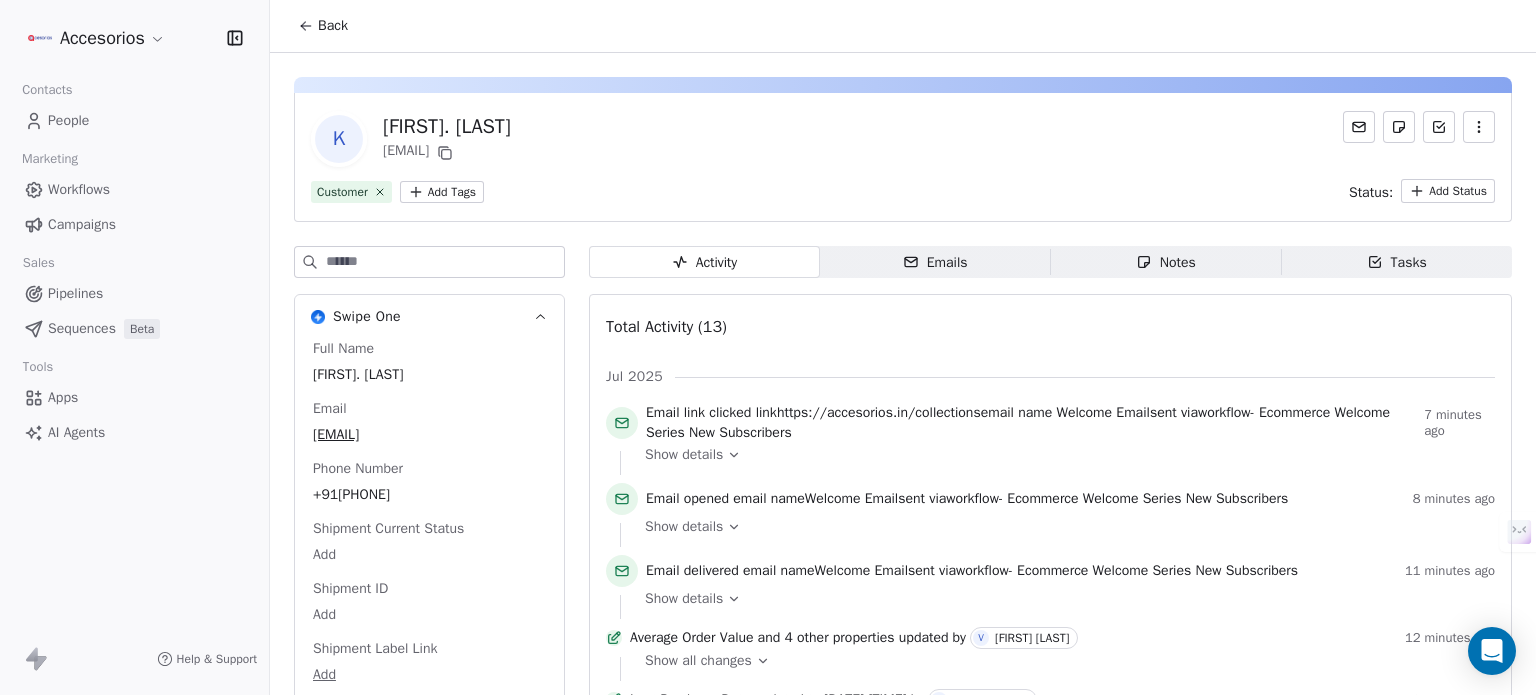 click on "Back" at bounding box center (333, 26) 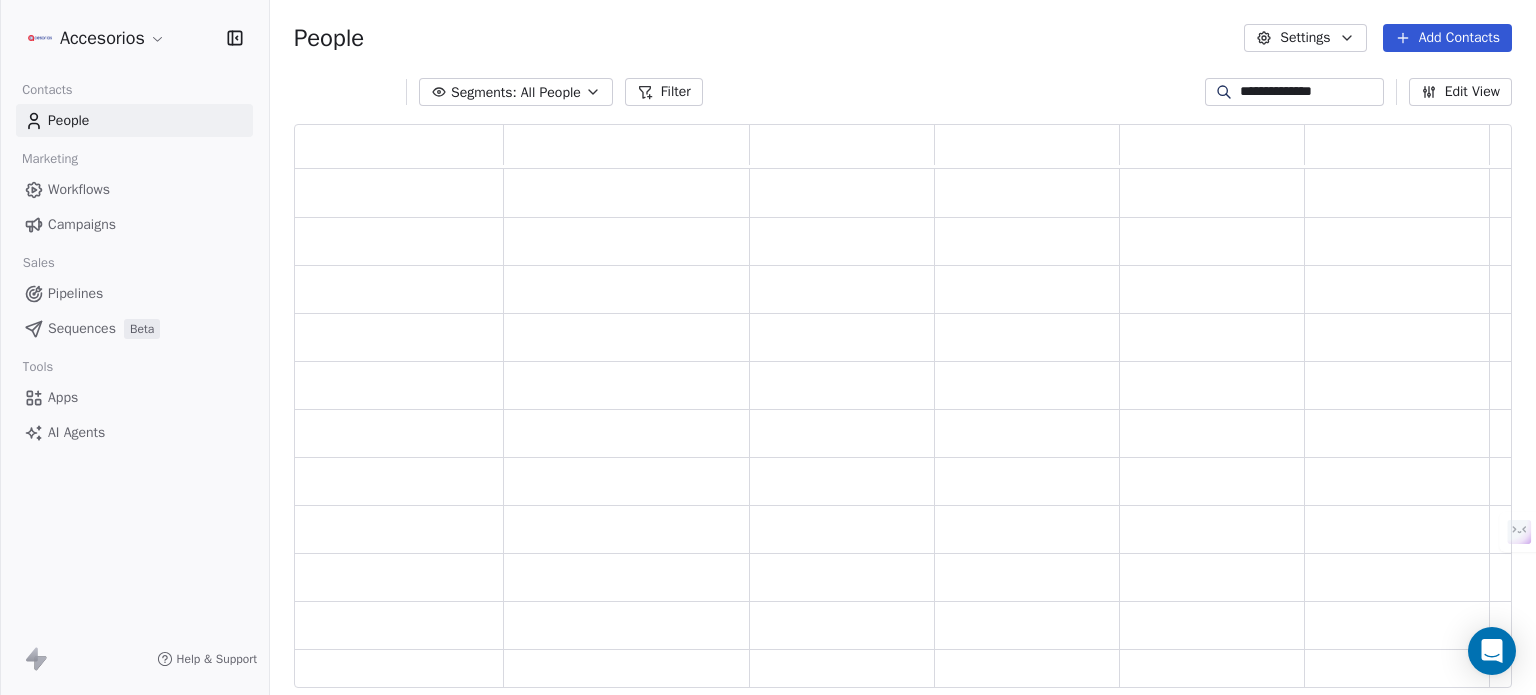 scroll, scrollTop: 16, scrollLeft: 16, axis: both 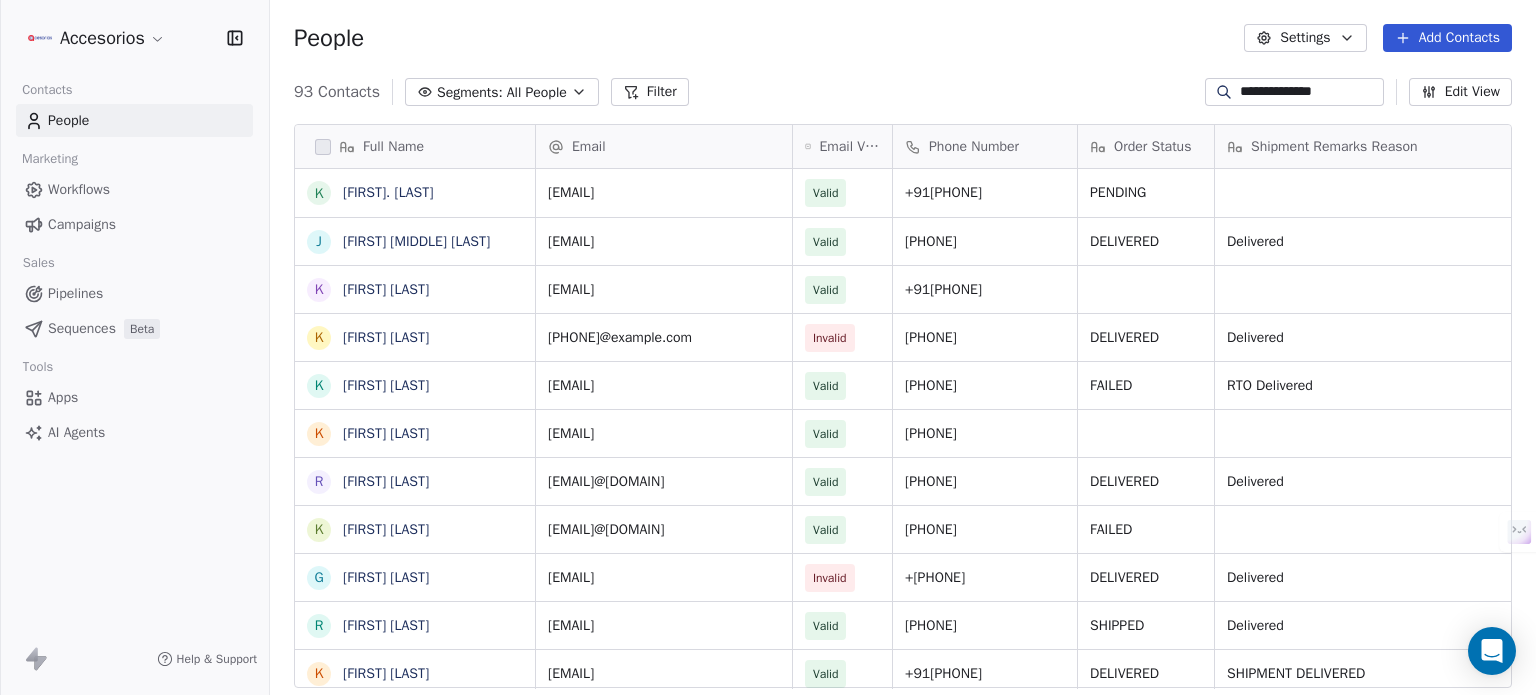 click on "**********" at bounding box center (1310, 92) 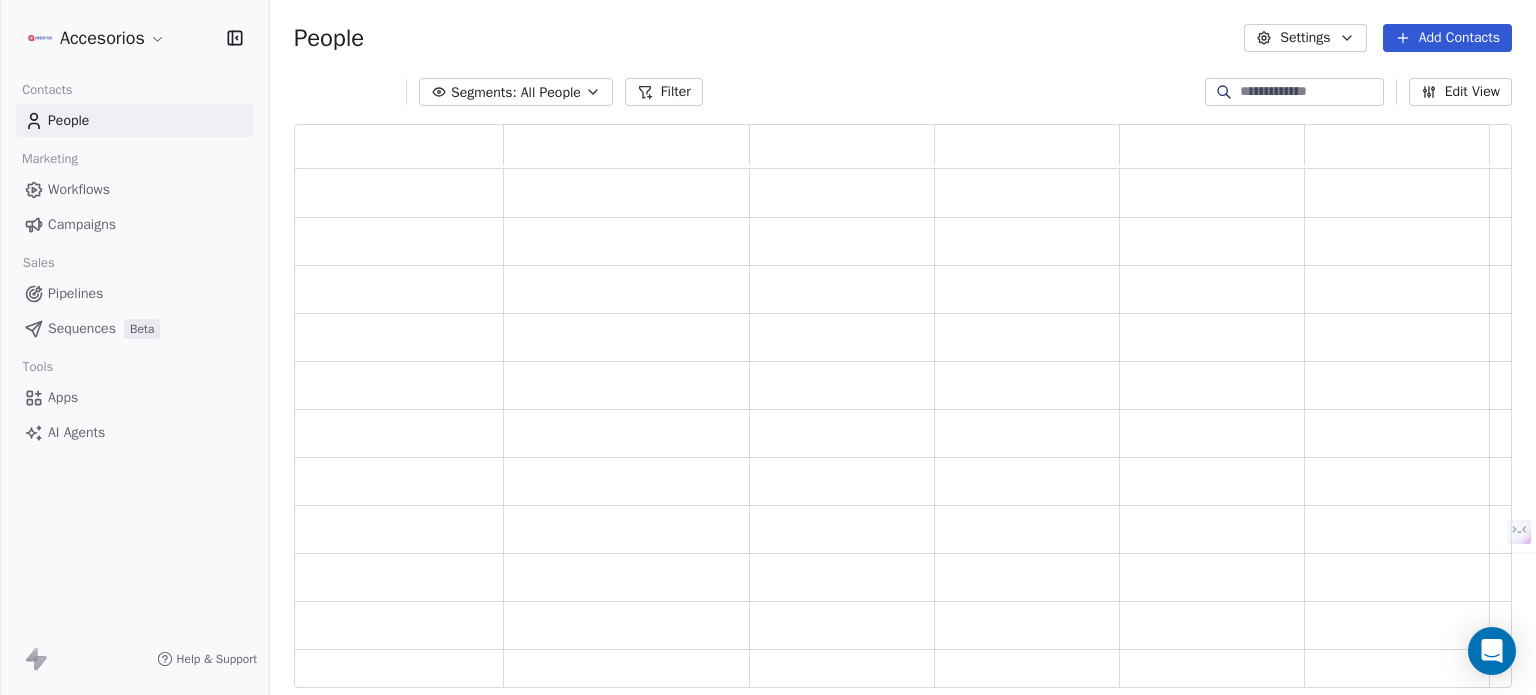 scroll, scrollTop: 16, scrollLeft: 16, axis: both 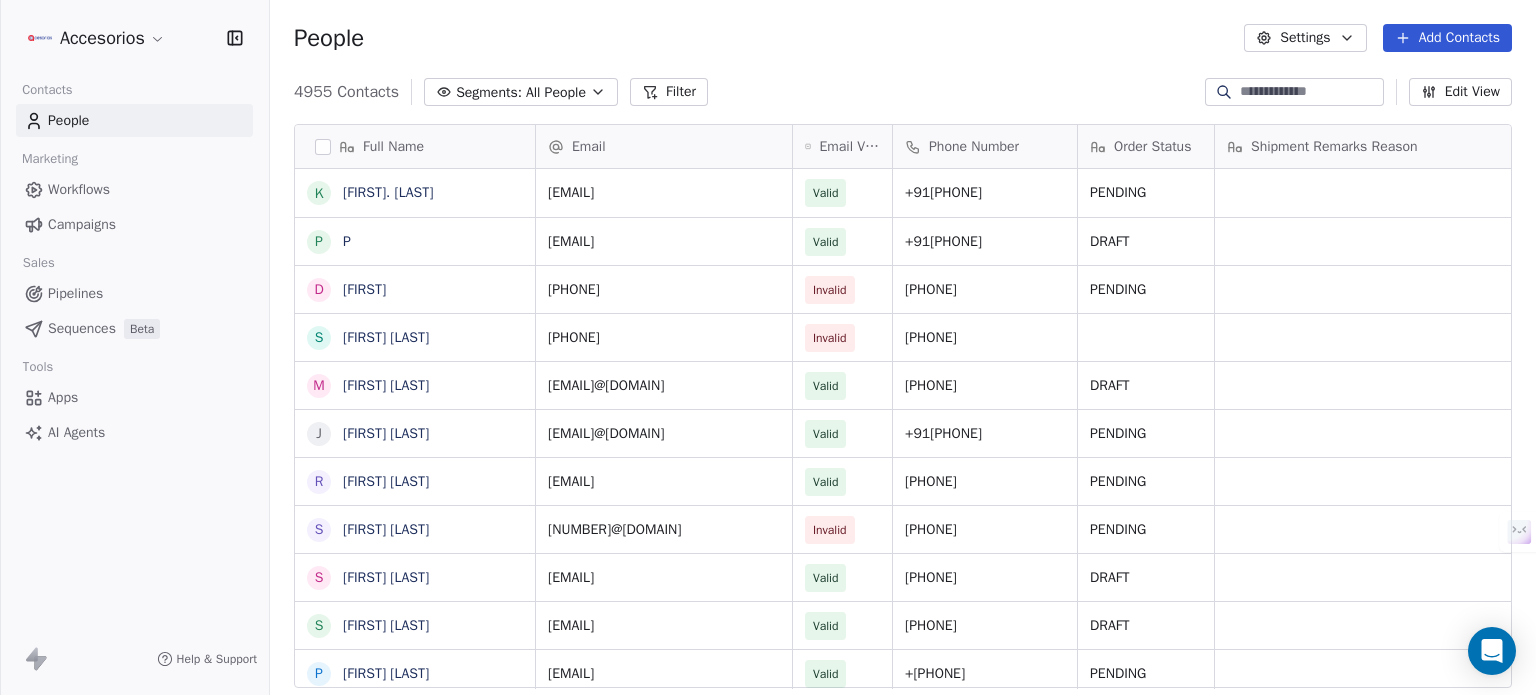 type 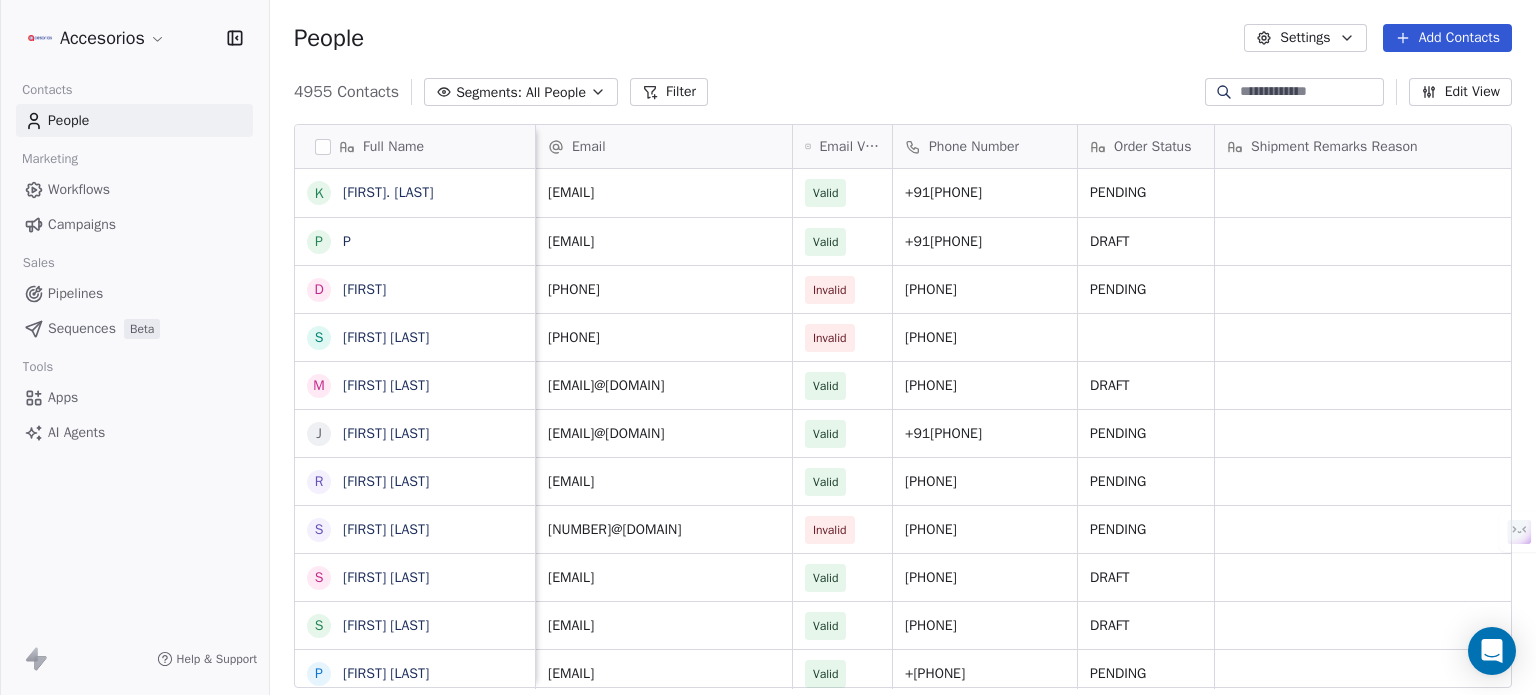 scroll, scrollTop: 0, scrollLeft: 1283, axis: horizontal 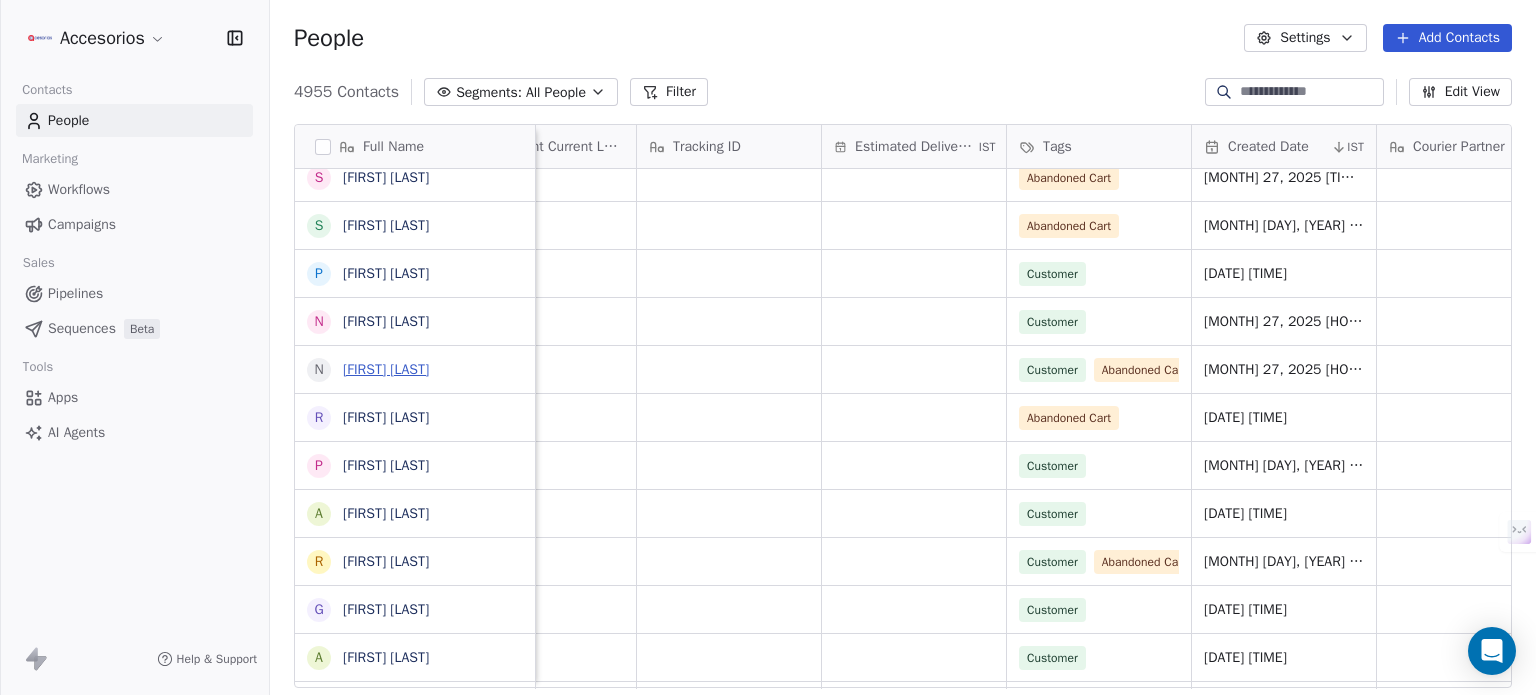 click on "[FIRST] [LAST]" at bounding box center [386, 369] 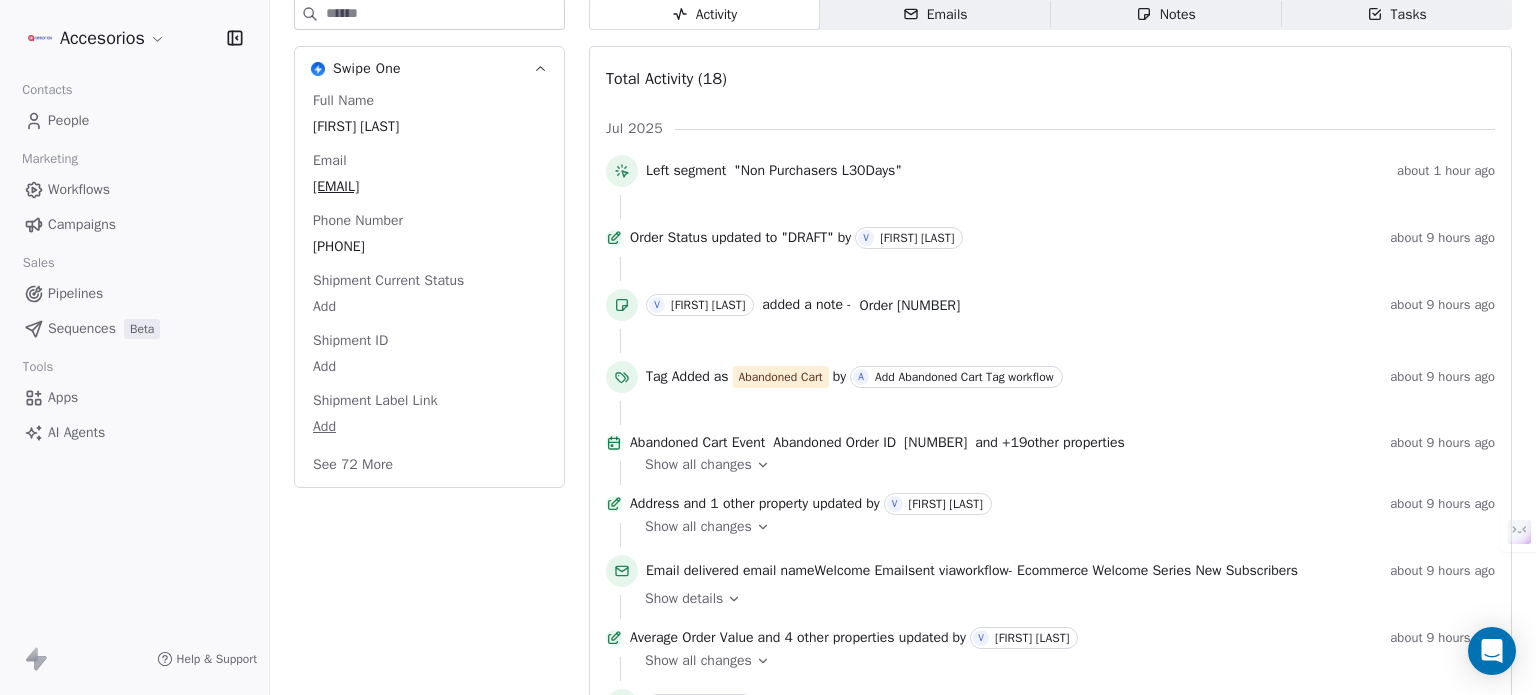 scroll, scrollTop: 300, scrollLeft: 0, axis: vertical 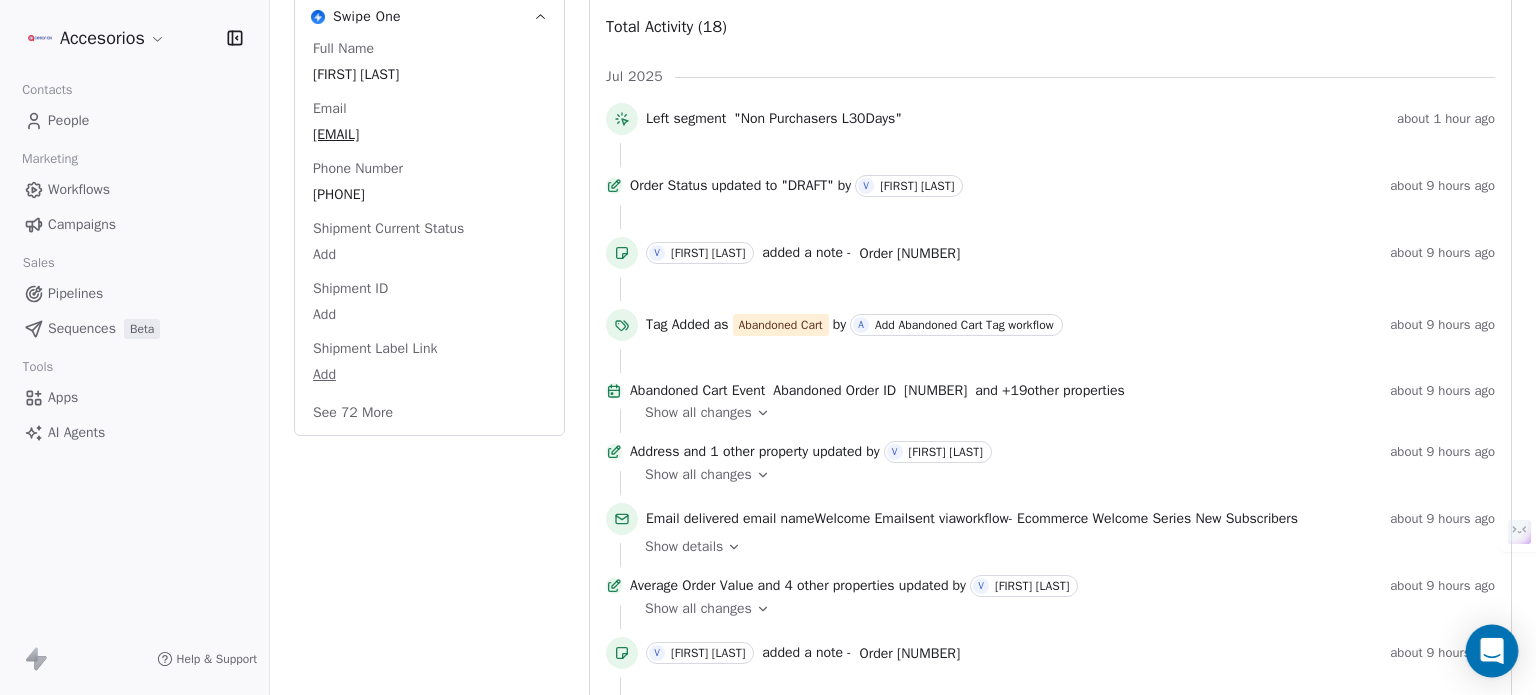 click 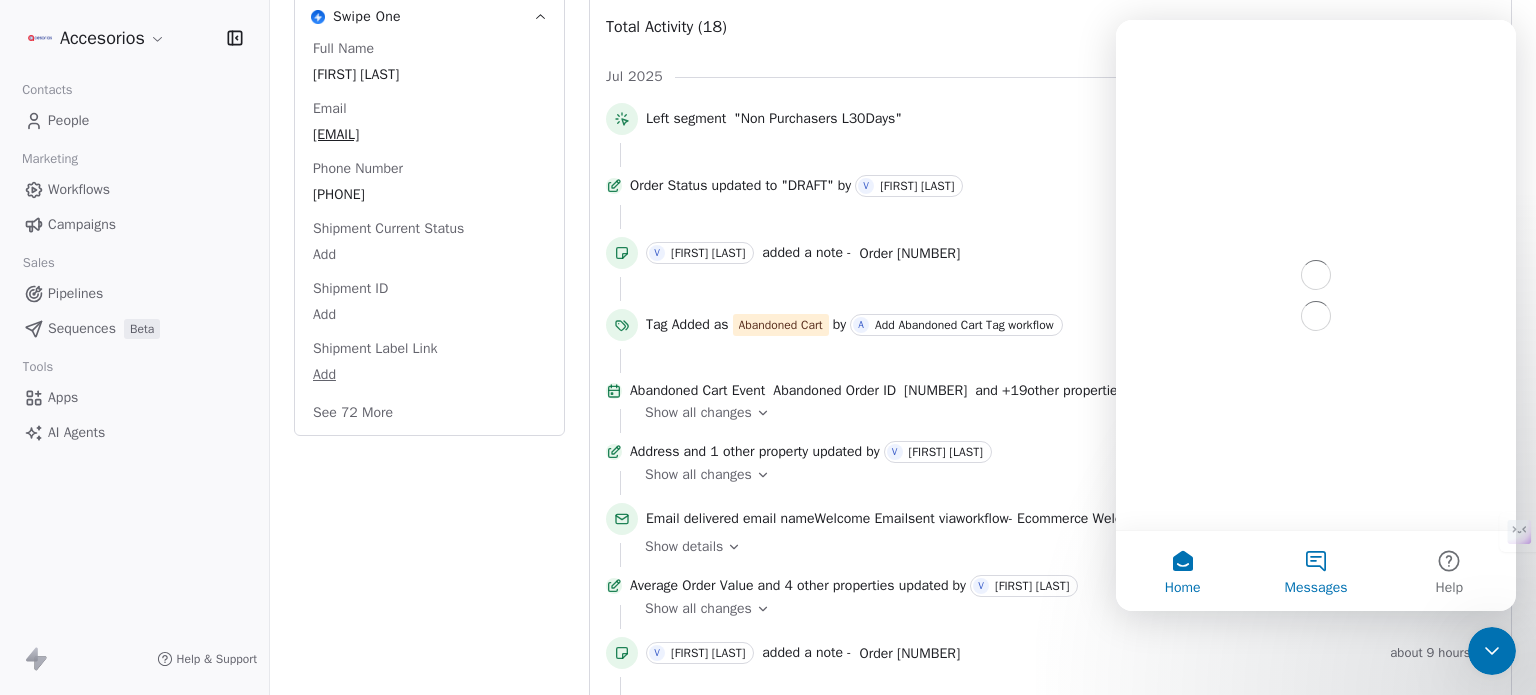 scroll, scrollTop: 0, scrollLeft: 0, axis: both 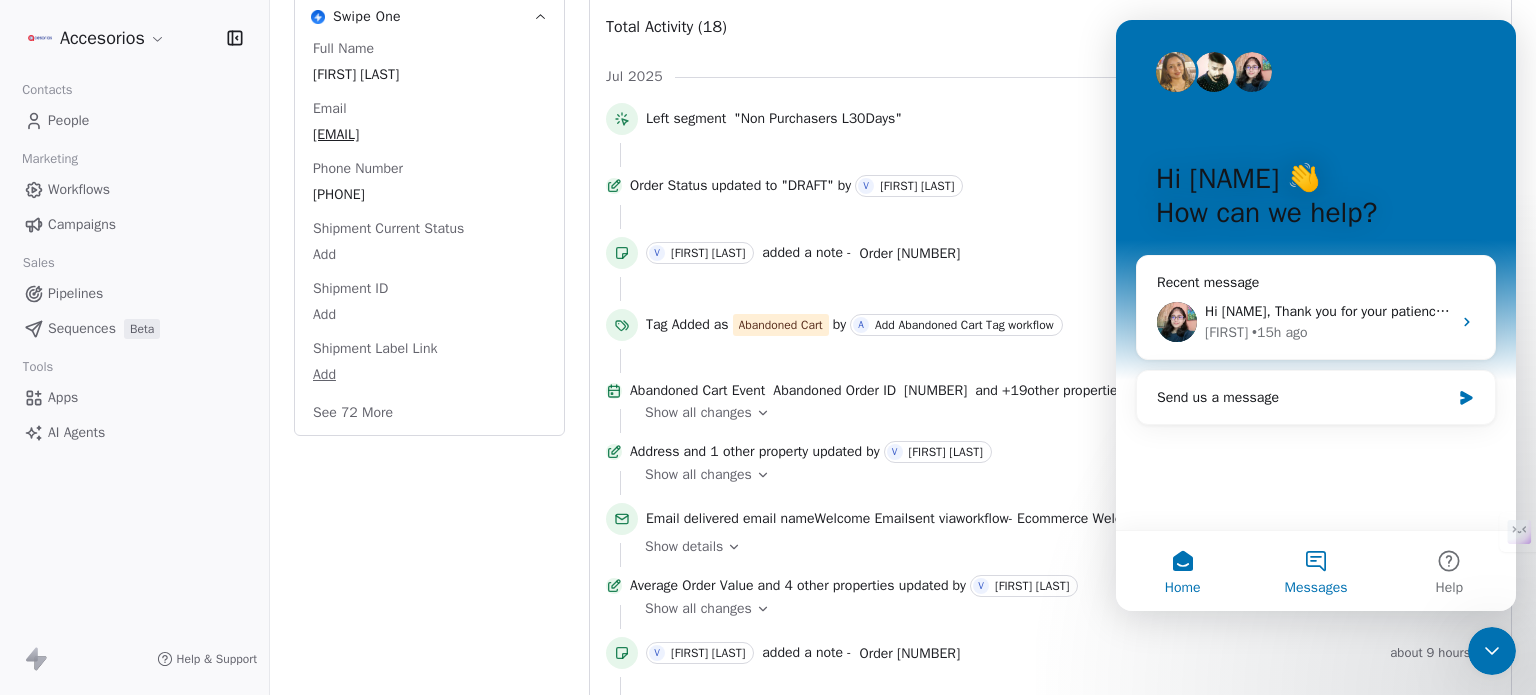 click on "Messages" at bounding box center (1315, 571) 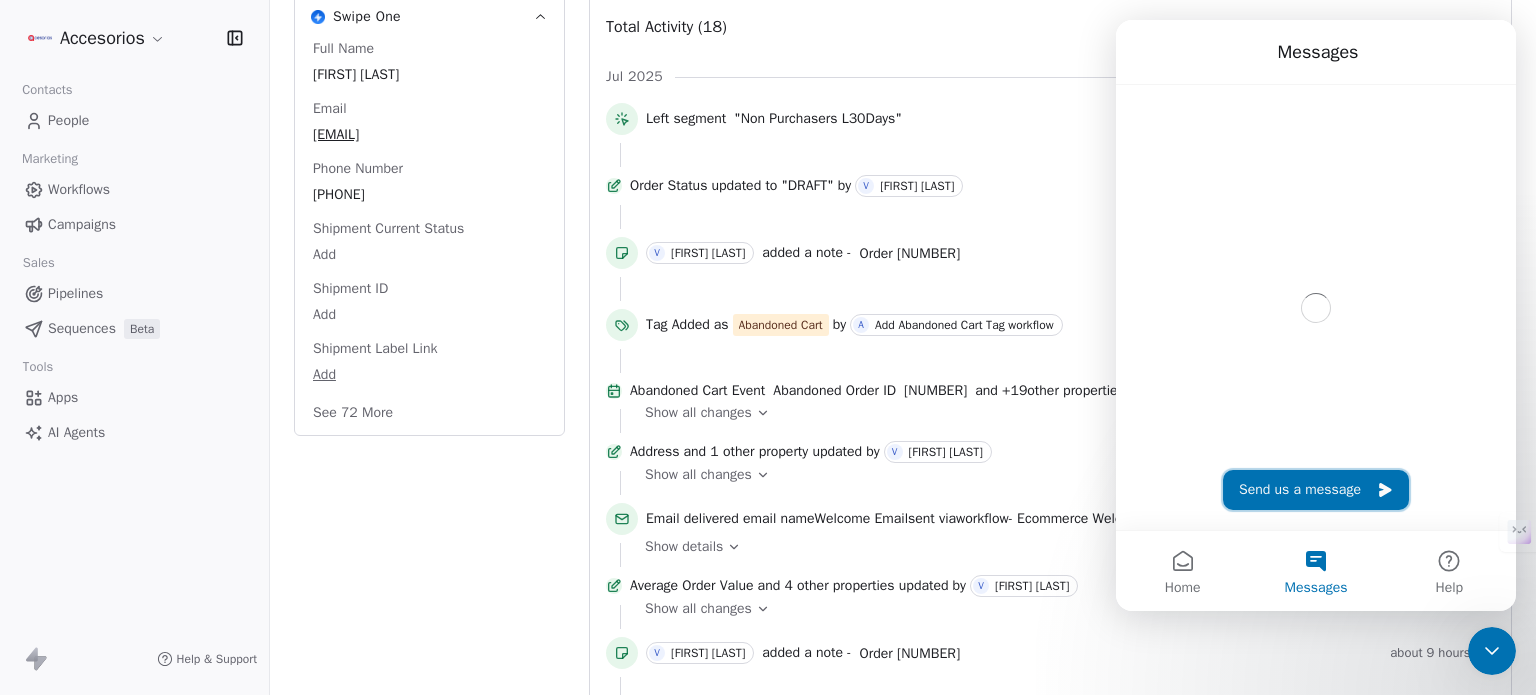 click on "Send us a message" at bounding box center [1316, 490] 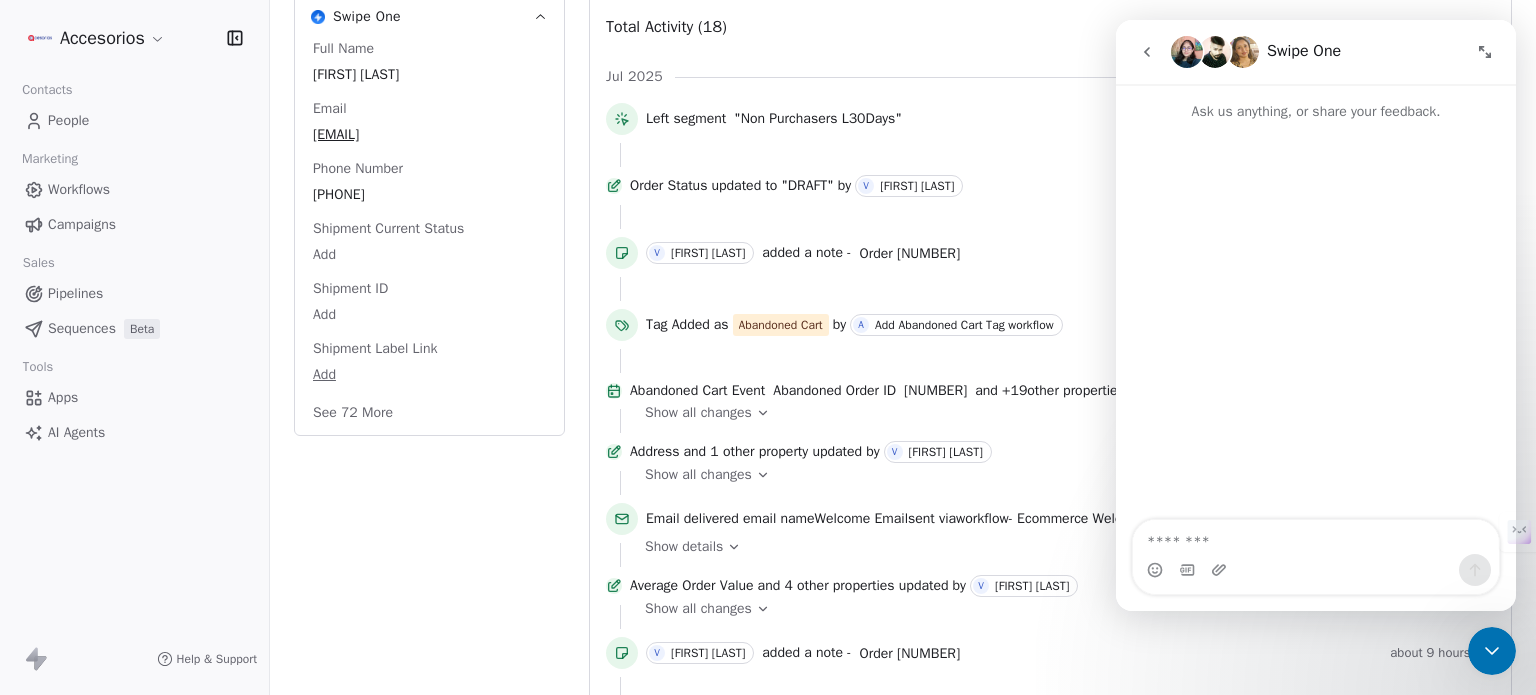 click at bounding box center (1316, 537) 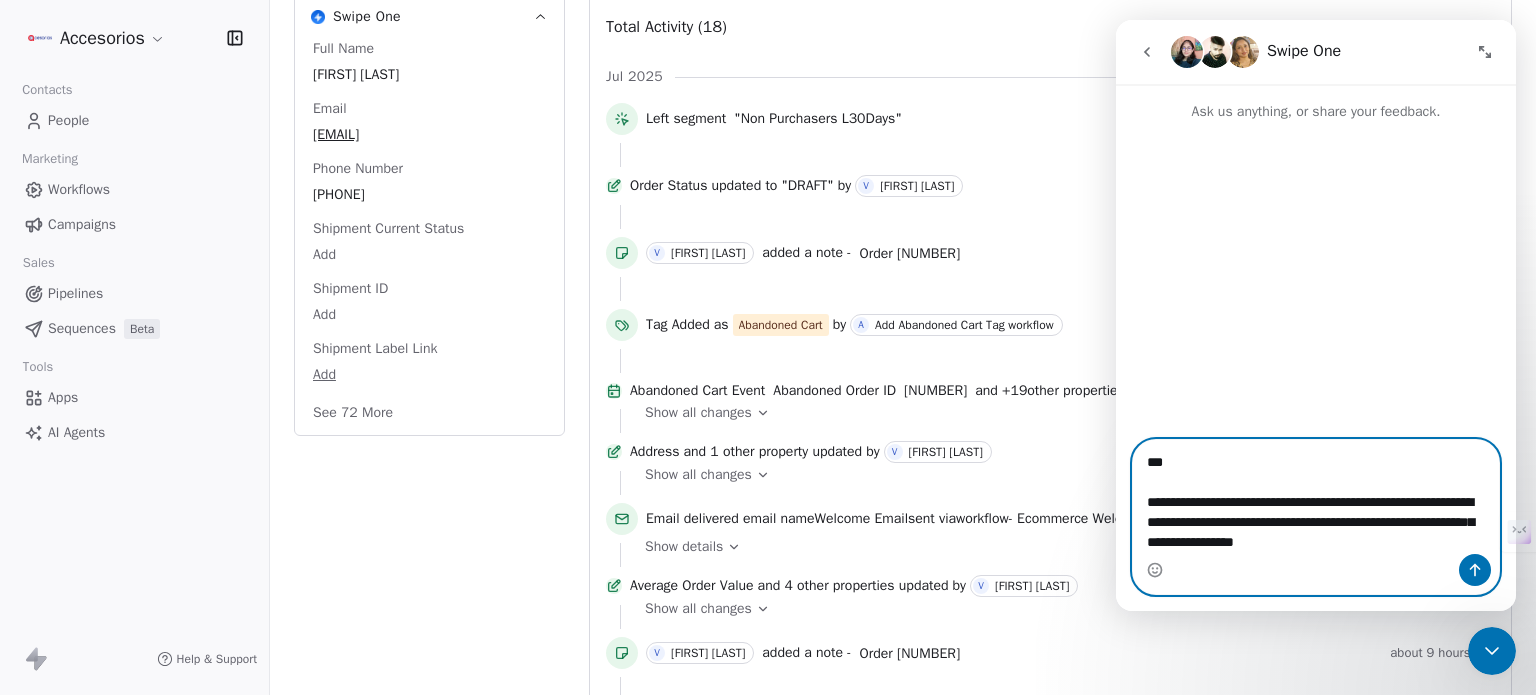 click on "**********" at bounding box center [1316, 517] 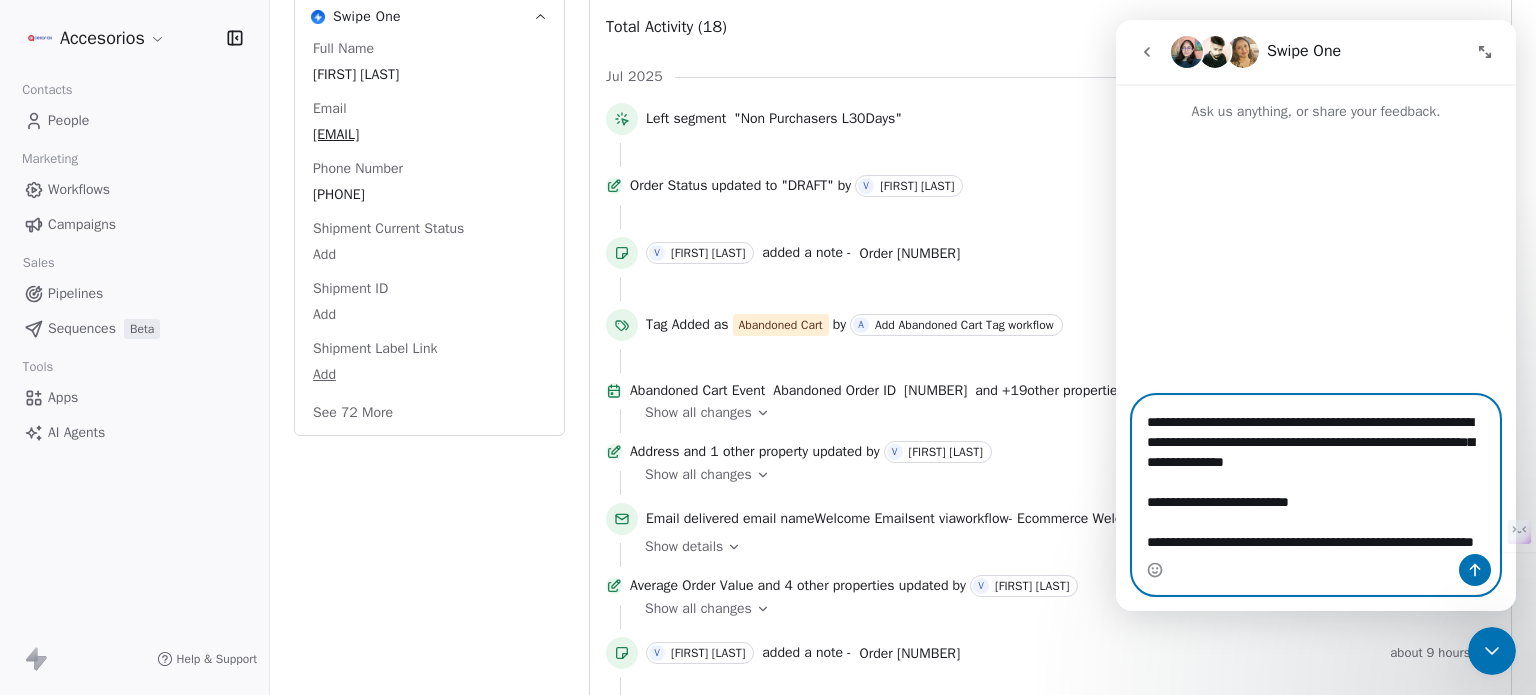 scroll, scrollTop: 93, scrollLeft: 0, axis: vertical 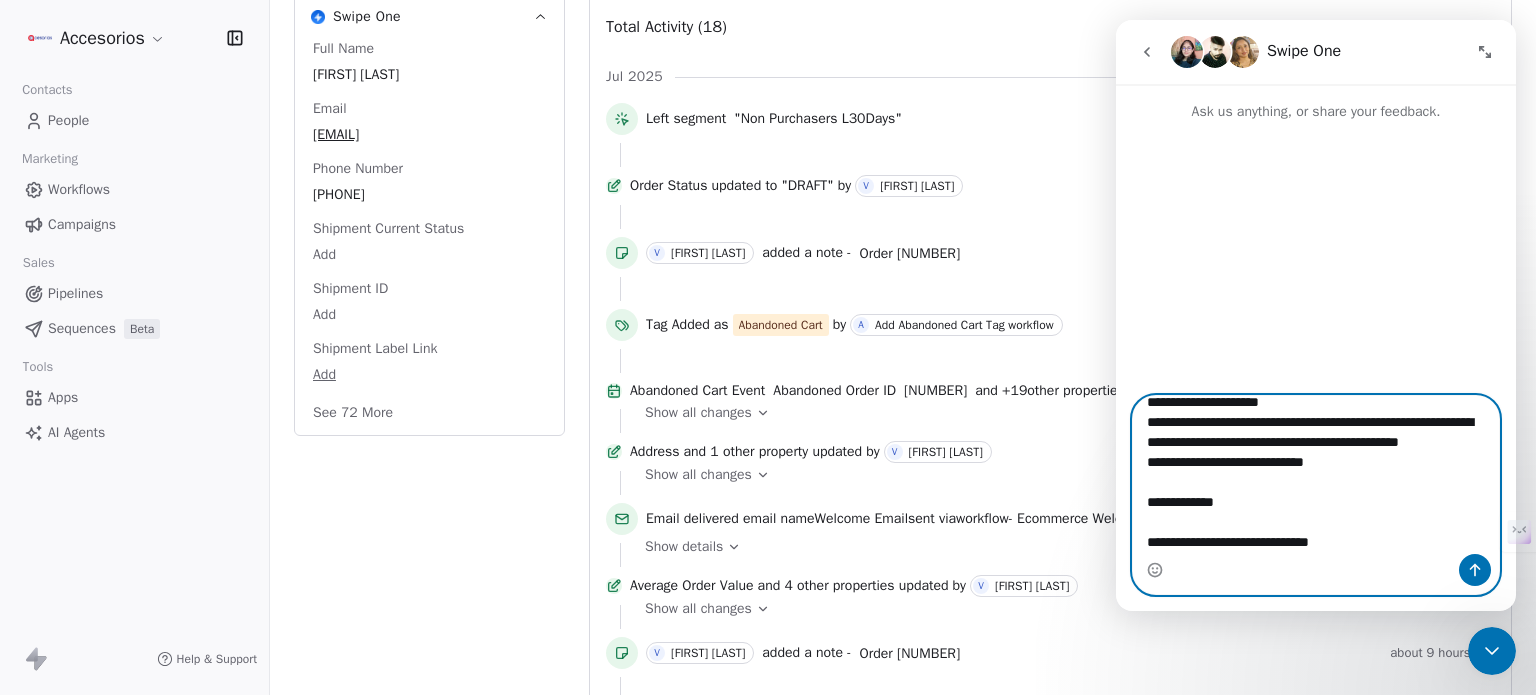 paste on "**********" 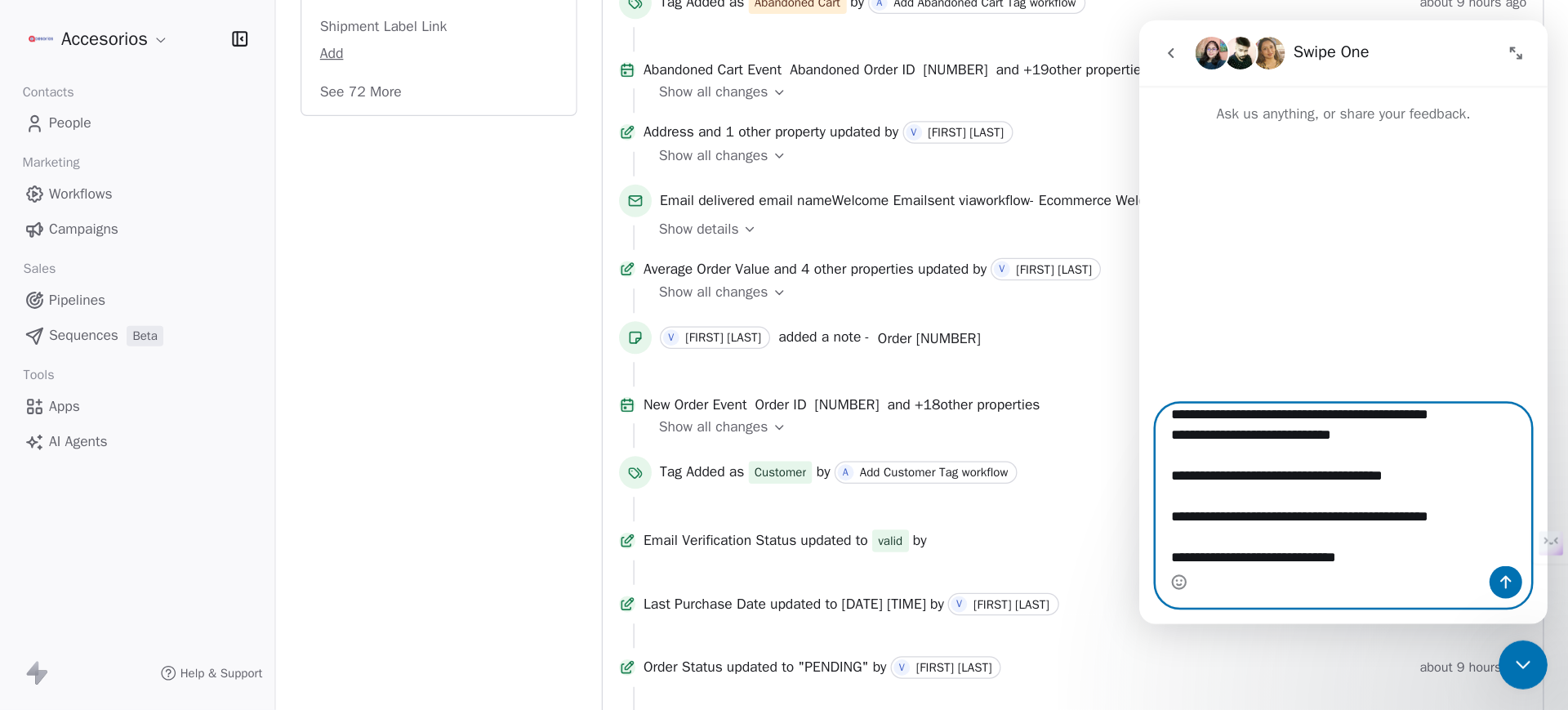 scroll, scrollTop: 409, scrollLeft: 0, axis: vertical 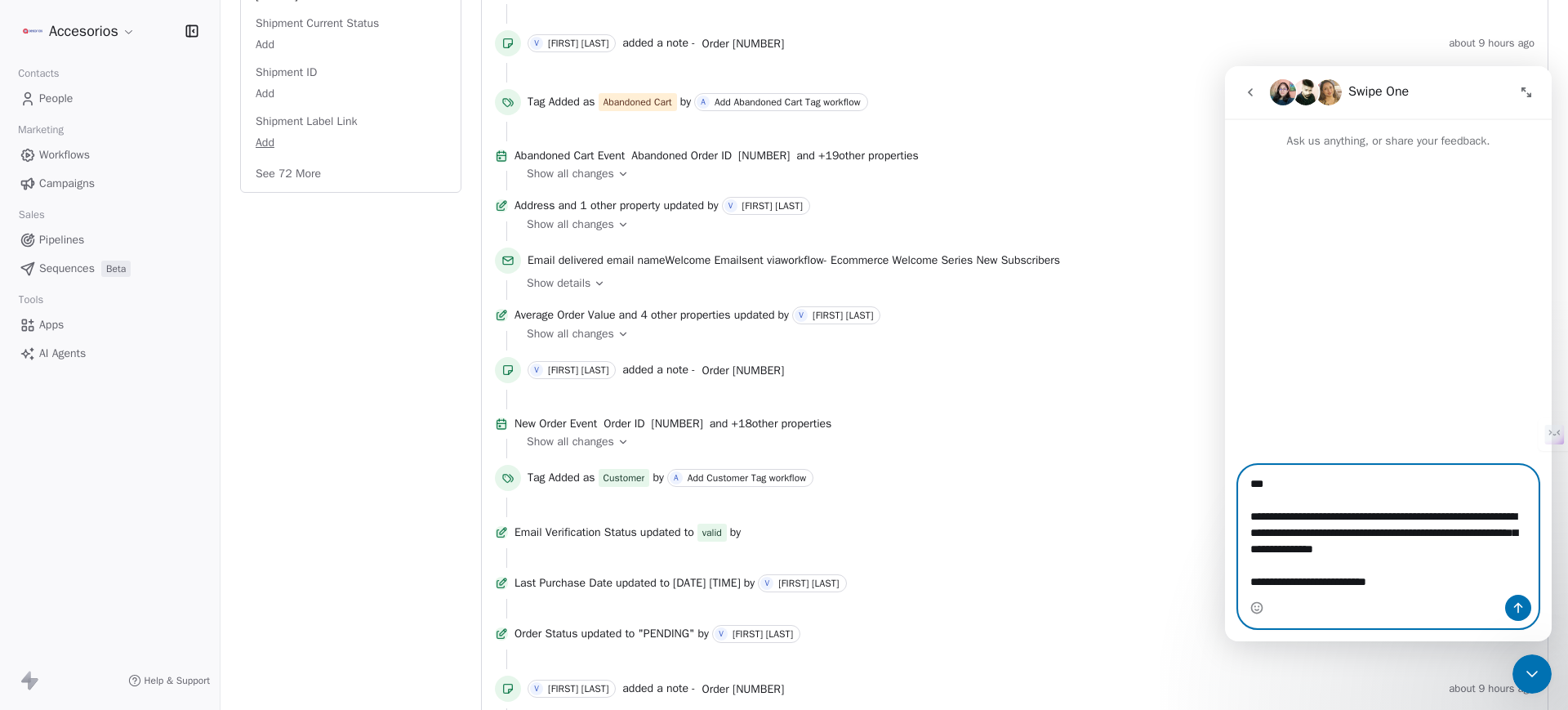click on "**********" at bounding box center (1388, 530) 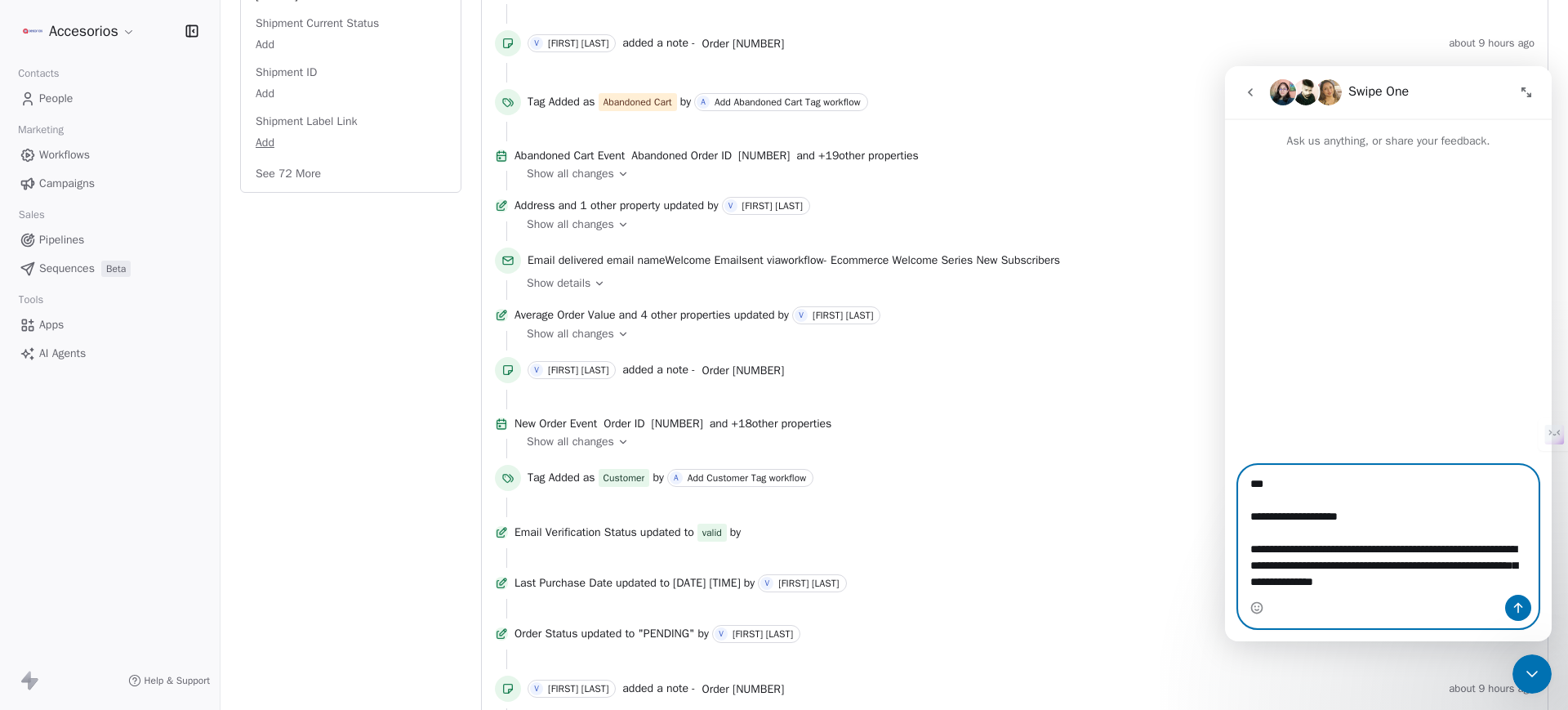 paste on "**********" 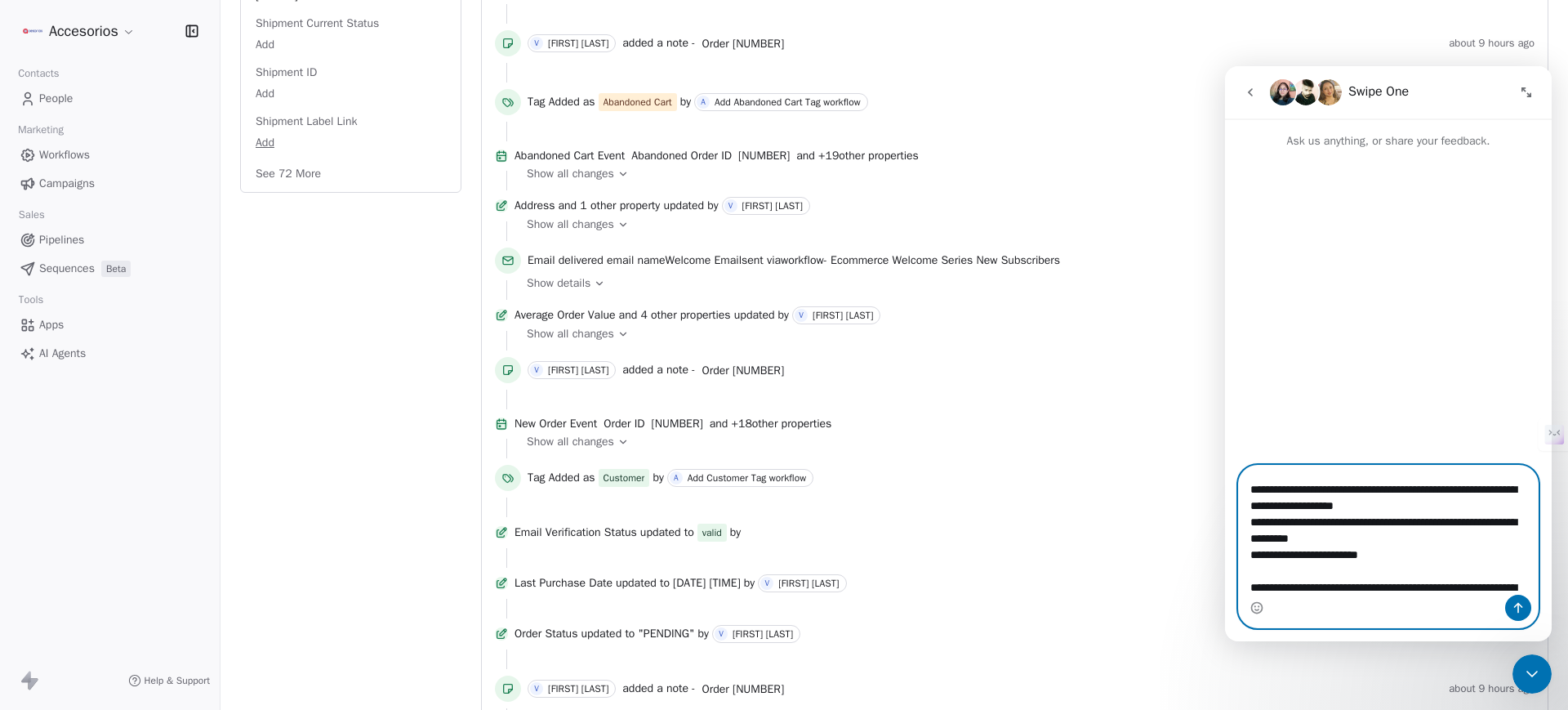 scroll, scrollTop: 11, scrollLeft: 0, axis: vertical 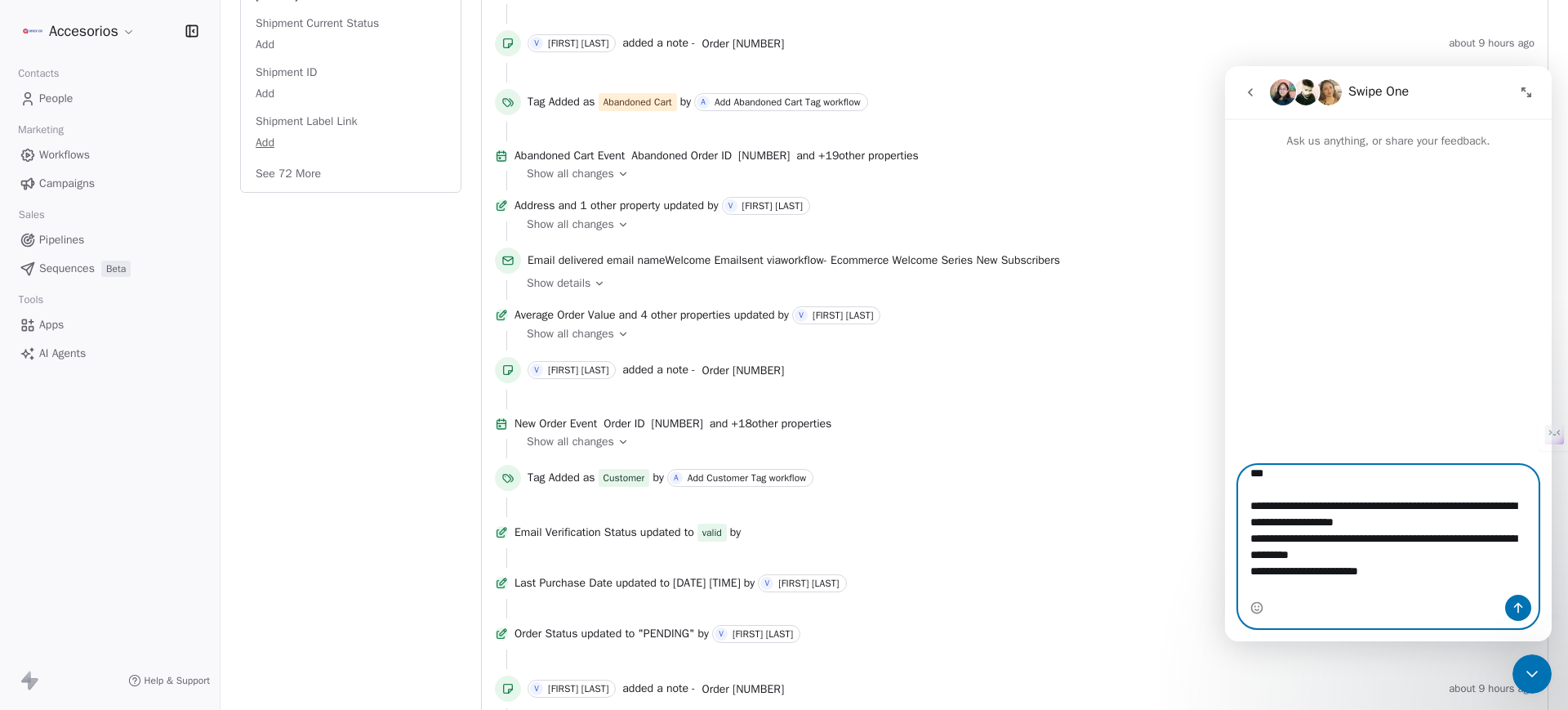 click on "**********" at bounding box center [1388, 530] 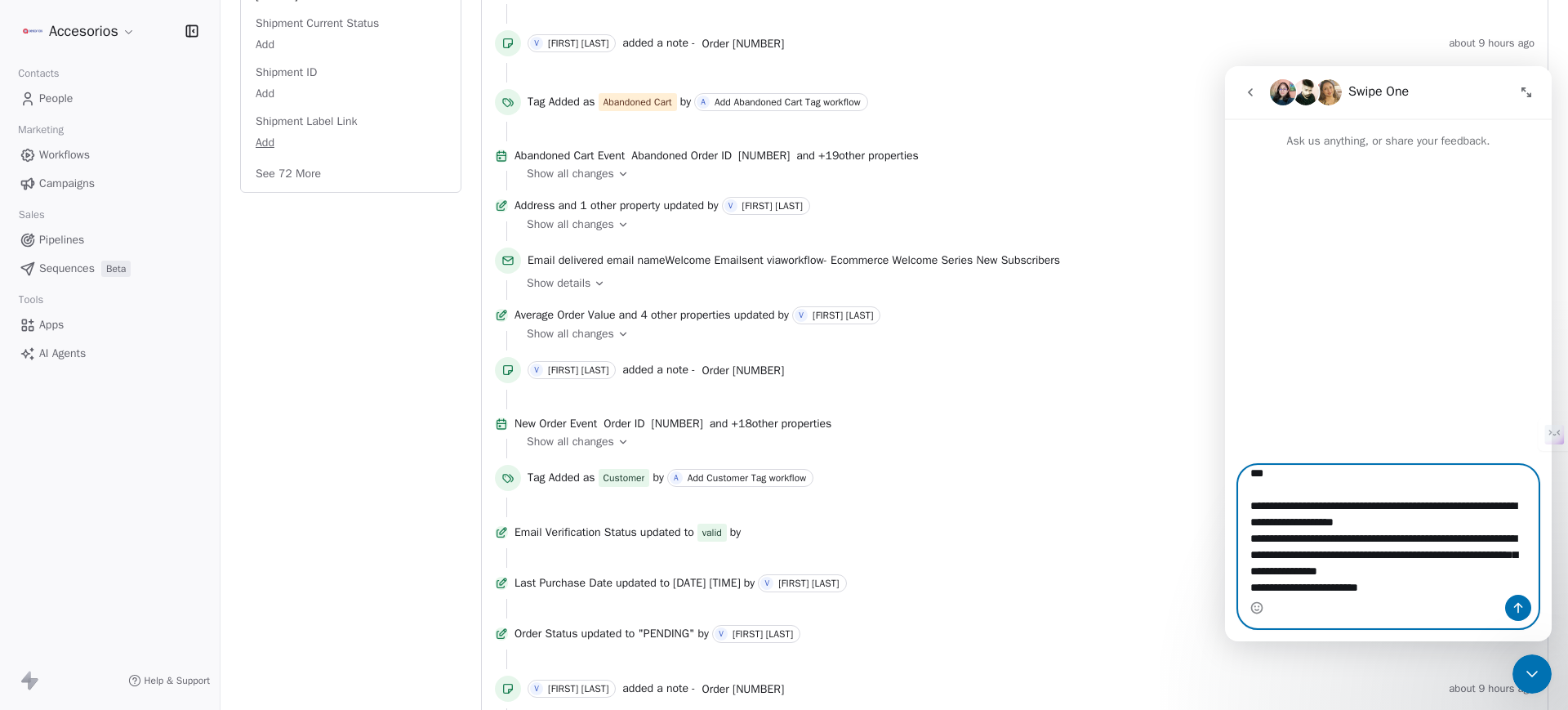 click on "**********" at bounding box center [1388, 530] 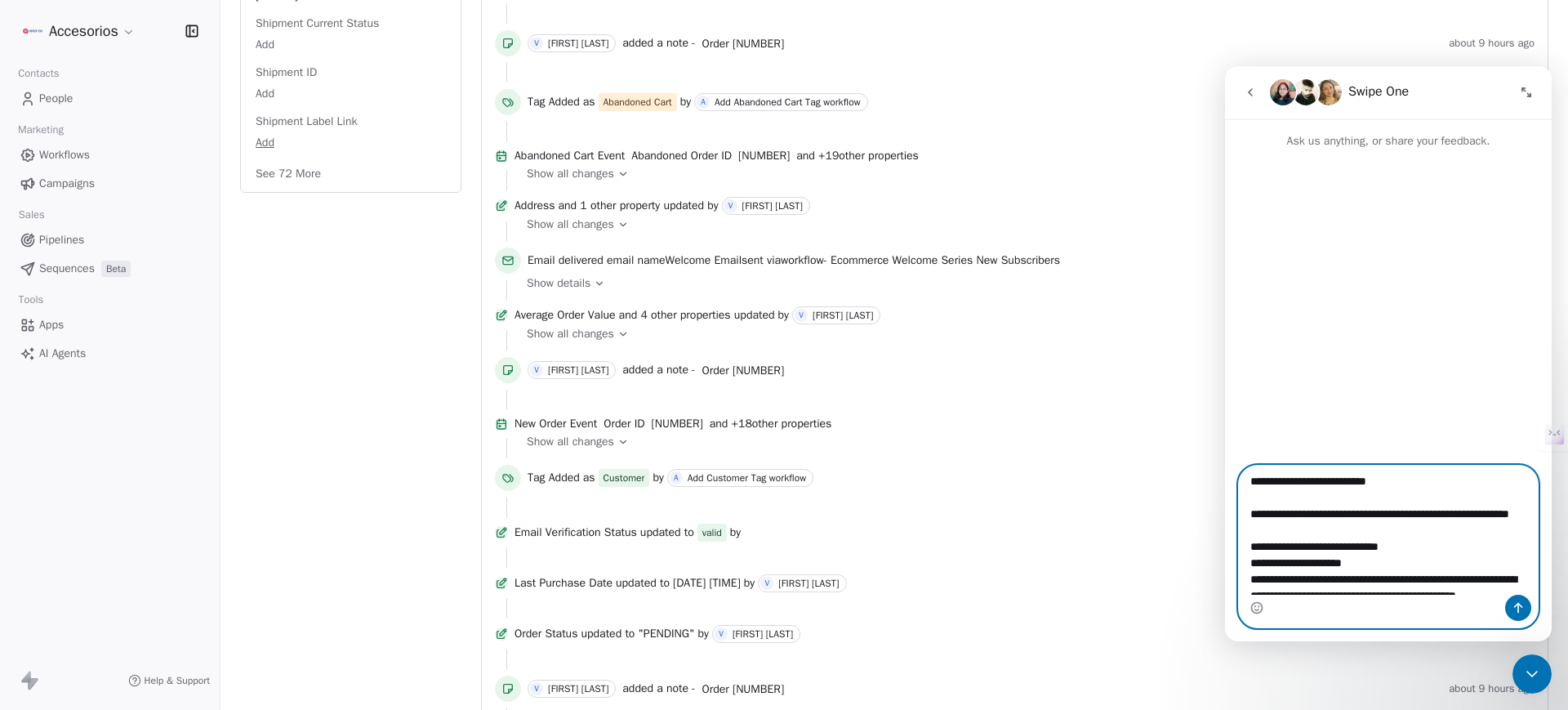 scroll, scrollTop: 113, scrollLeft: 0, axis: vertical 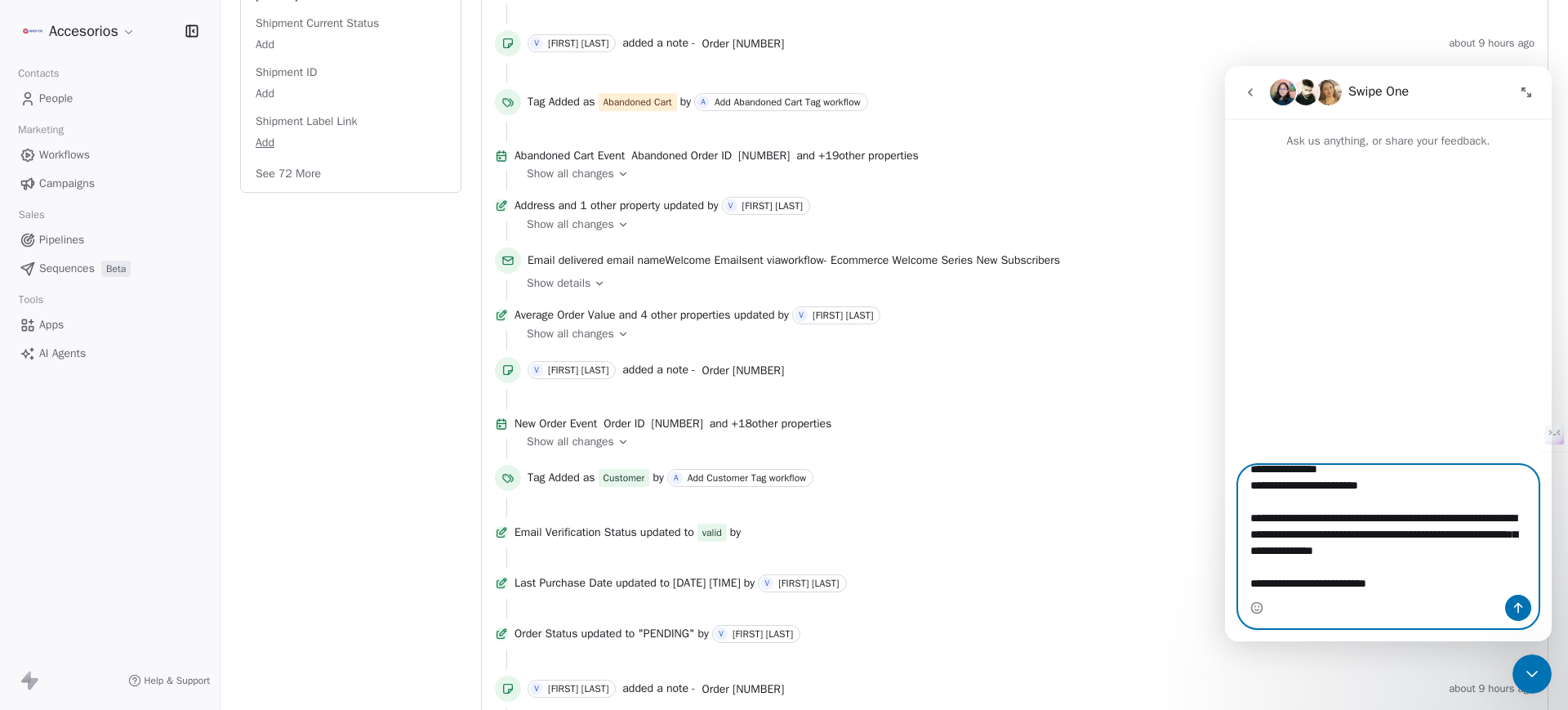 click on "**********" at bounding box center (1388, 530) 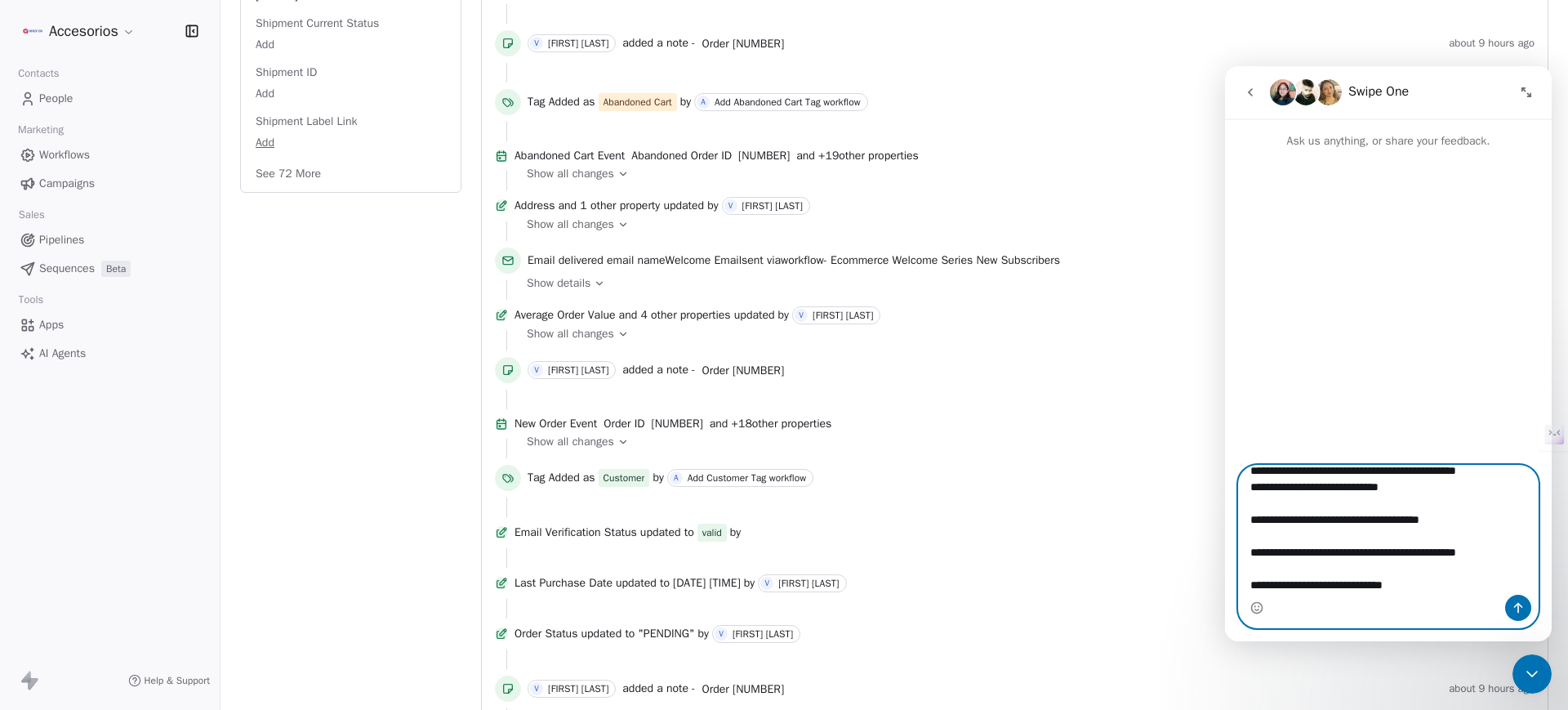 scroll, scrollTop: 370, scrollLeft: 0, axis: vertical 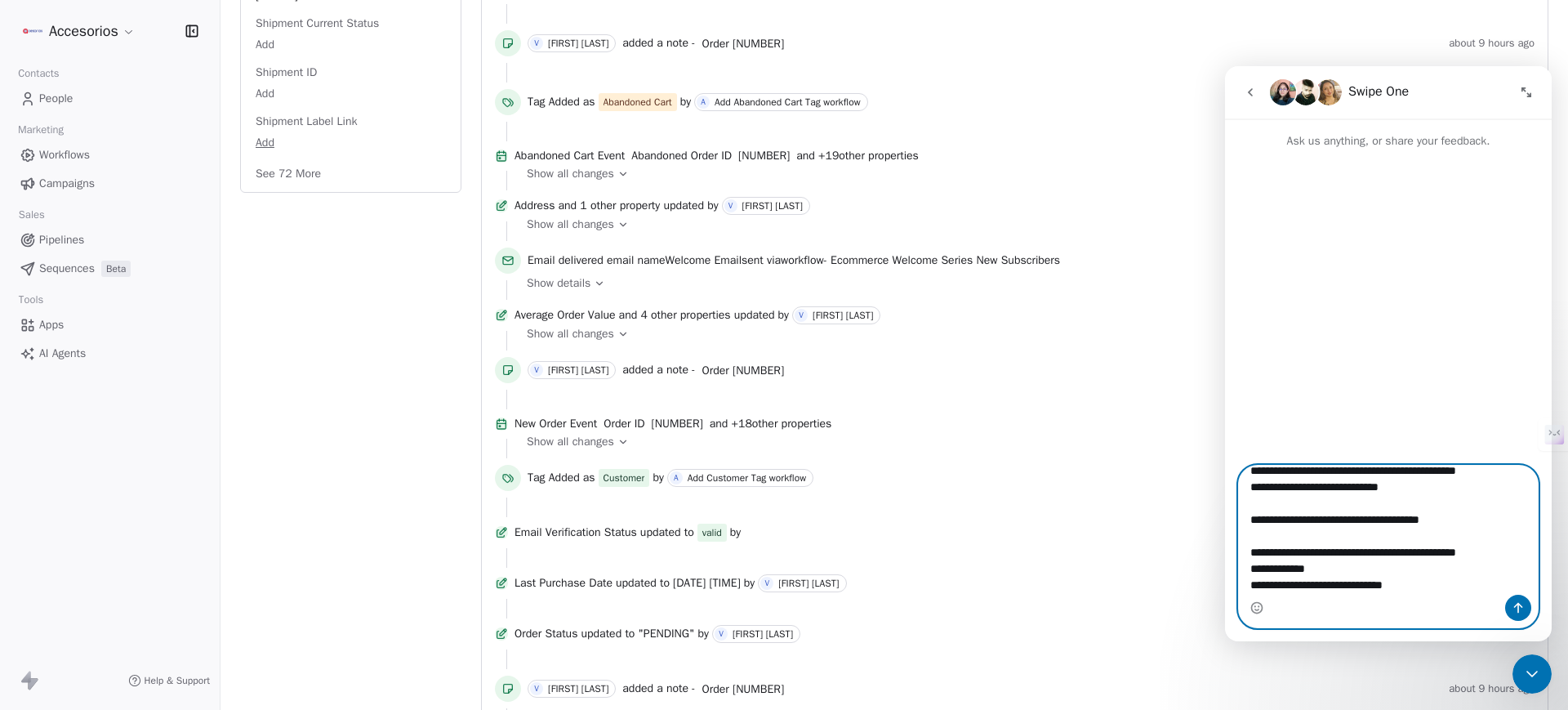 paste on "**********" 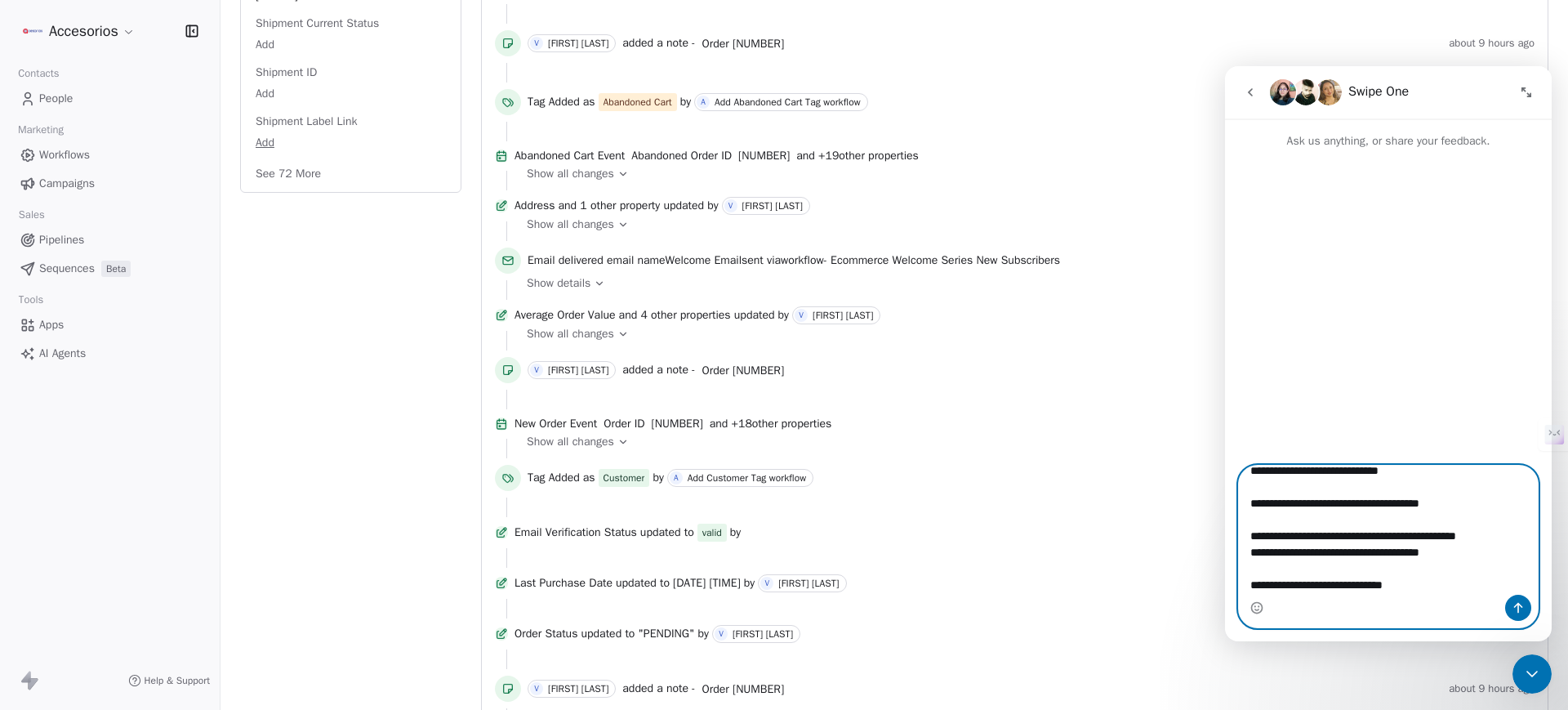 scroll, scrollTop: 386, scrollLeft: 0, axis: vertical 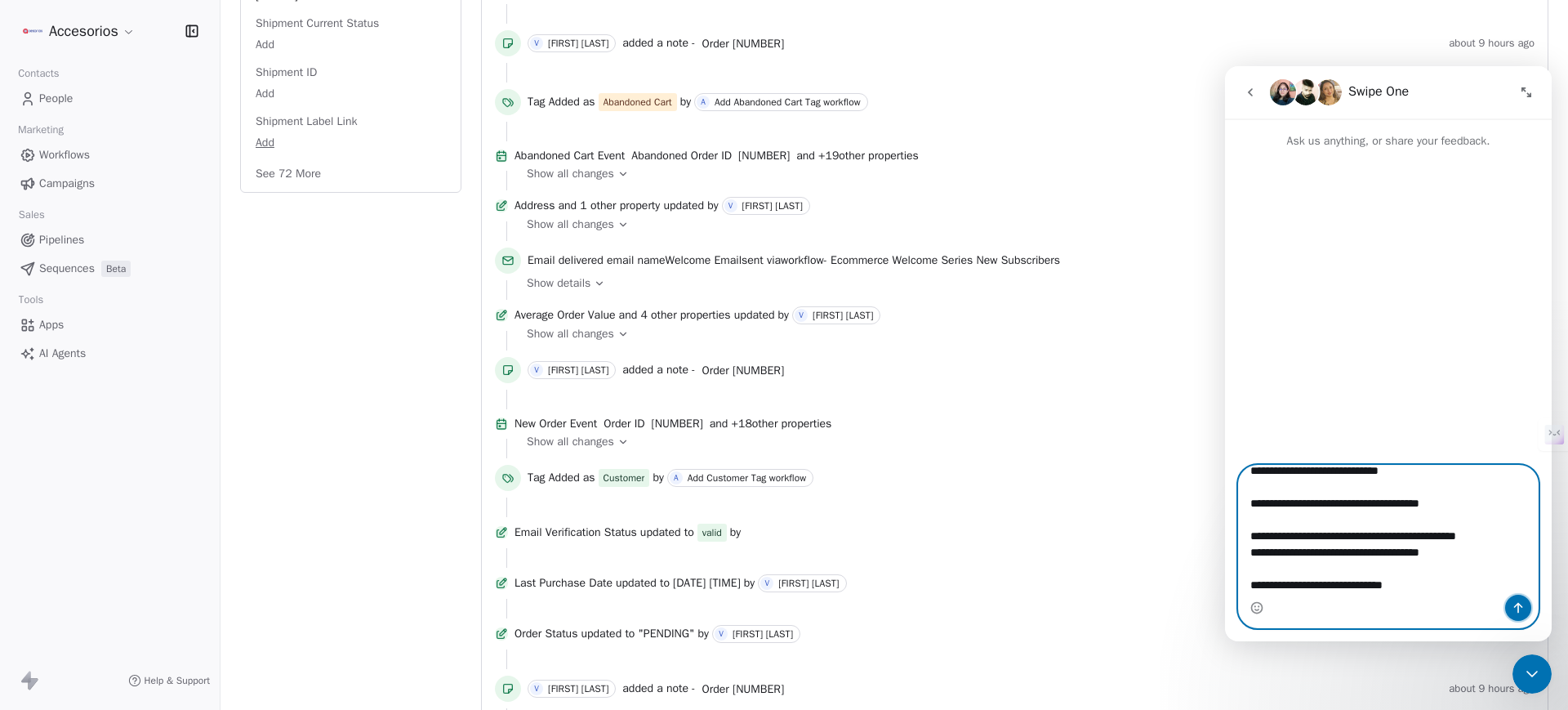 click 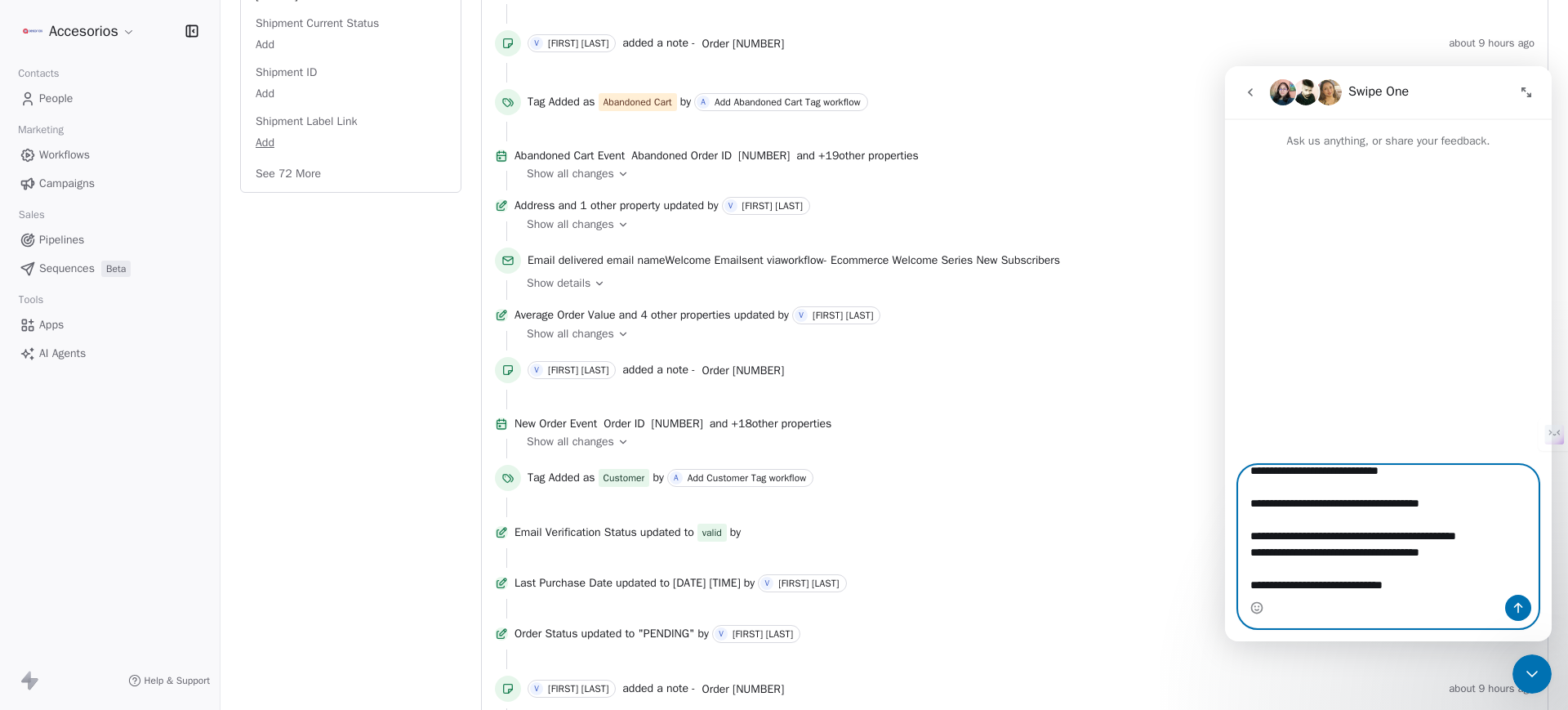 type 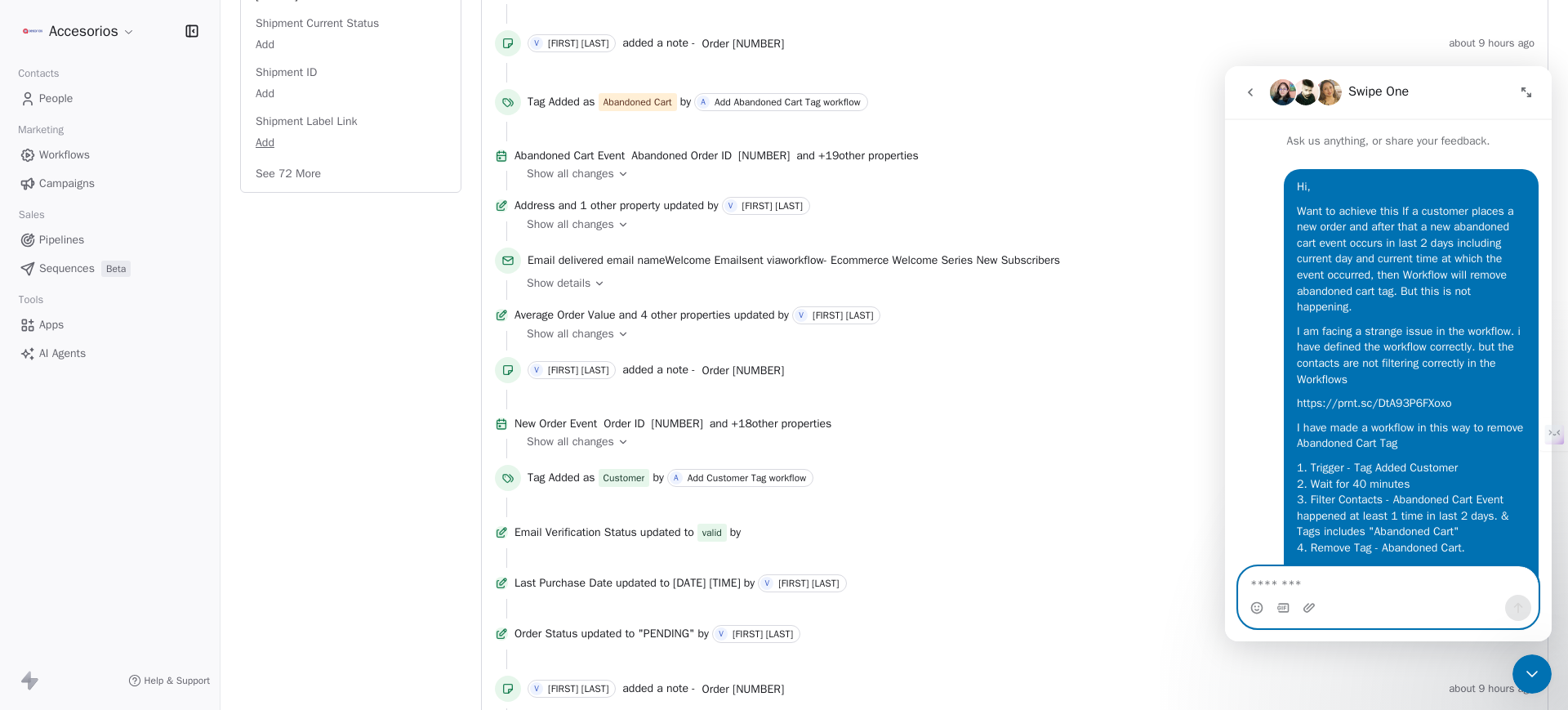 scroll, scrollTop: 0, scrollLeft: 0, axis: both 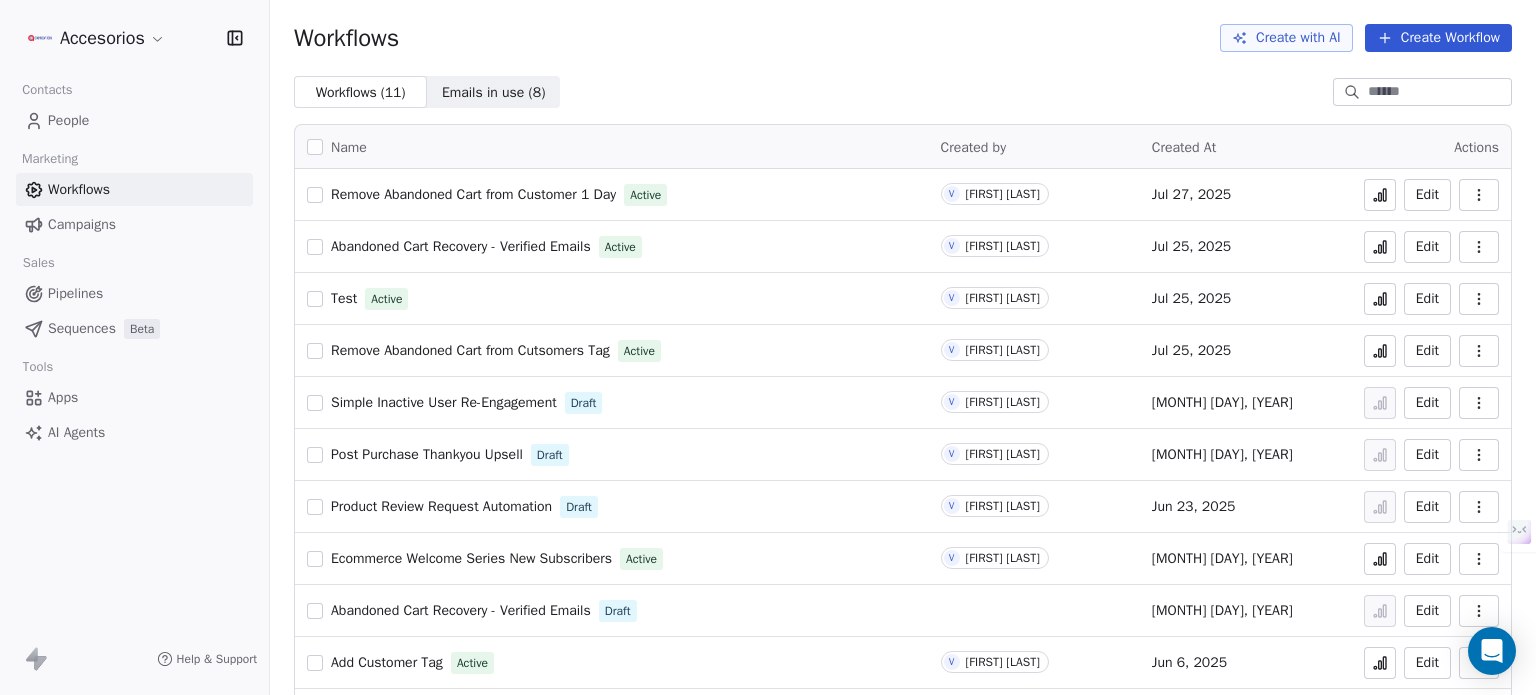 click at bounding box center (1380, 195) 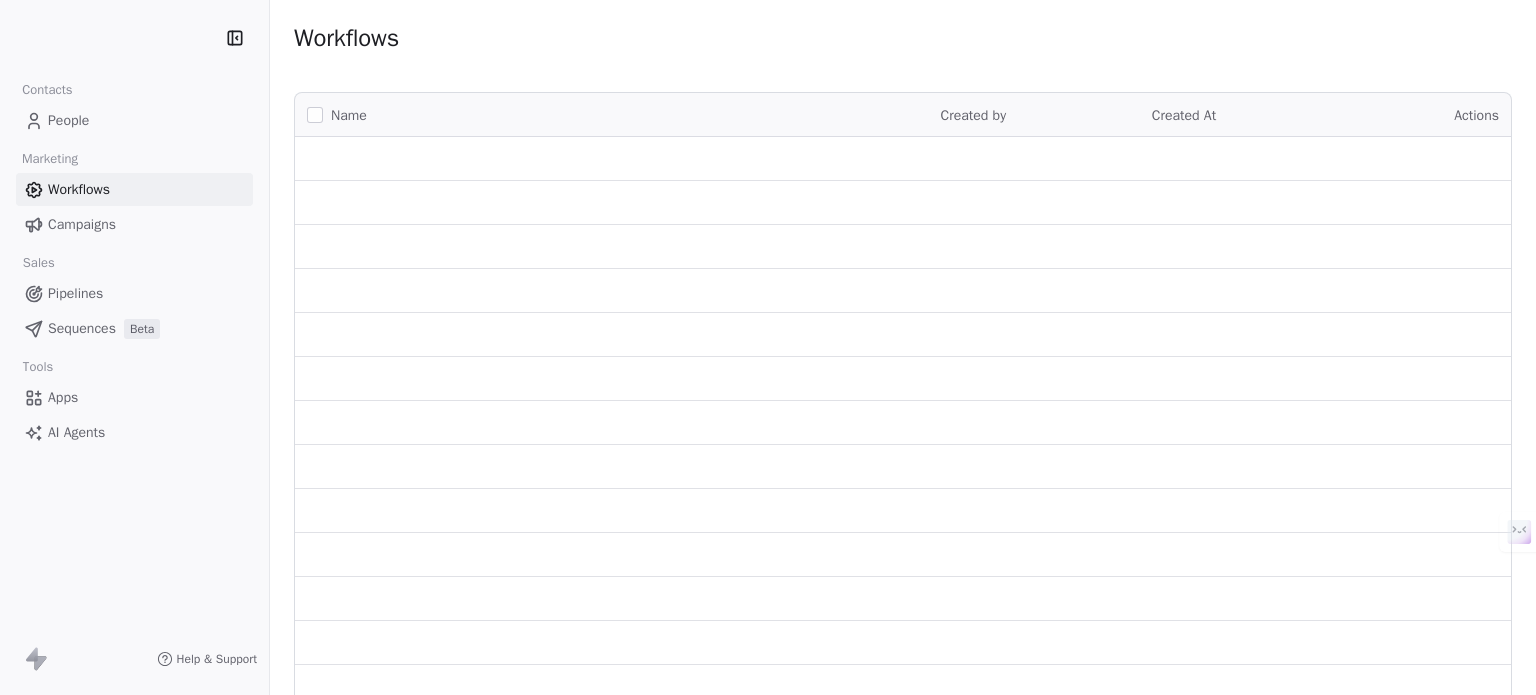 scroll, scrollTop: 0, scrollLeft: 0, axis: both 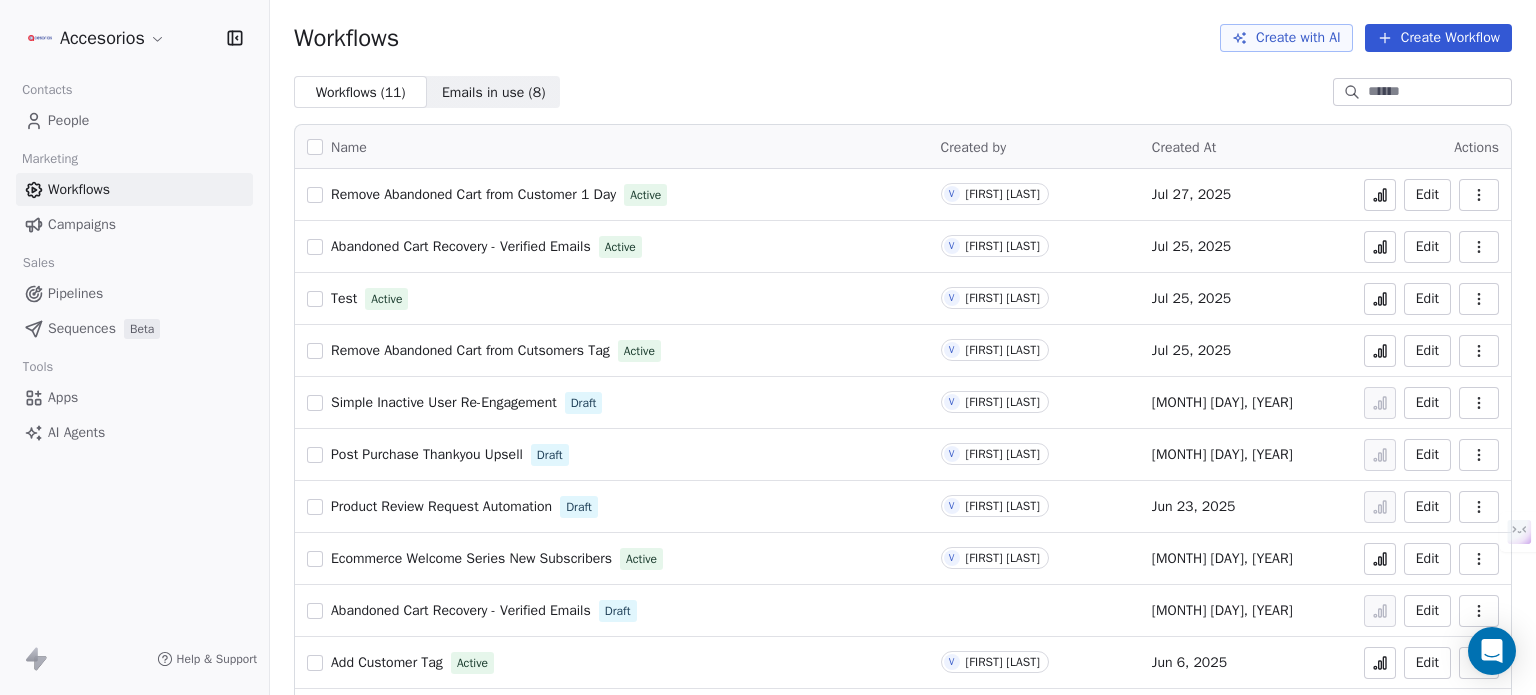 click on "Remove Abandoned Cart from Customer 1 Day" at bounding box center (473, 194) 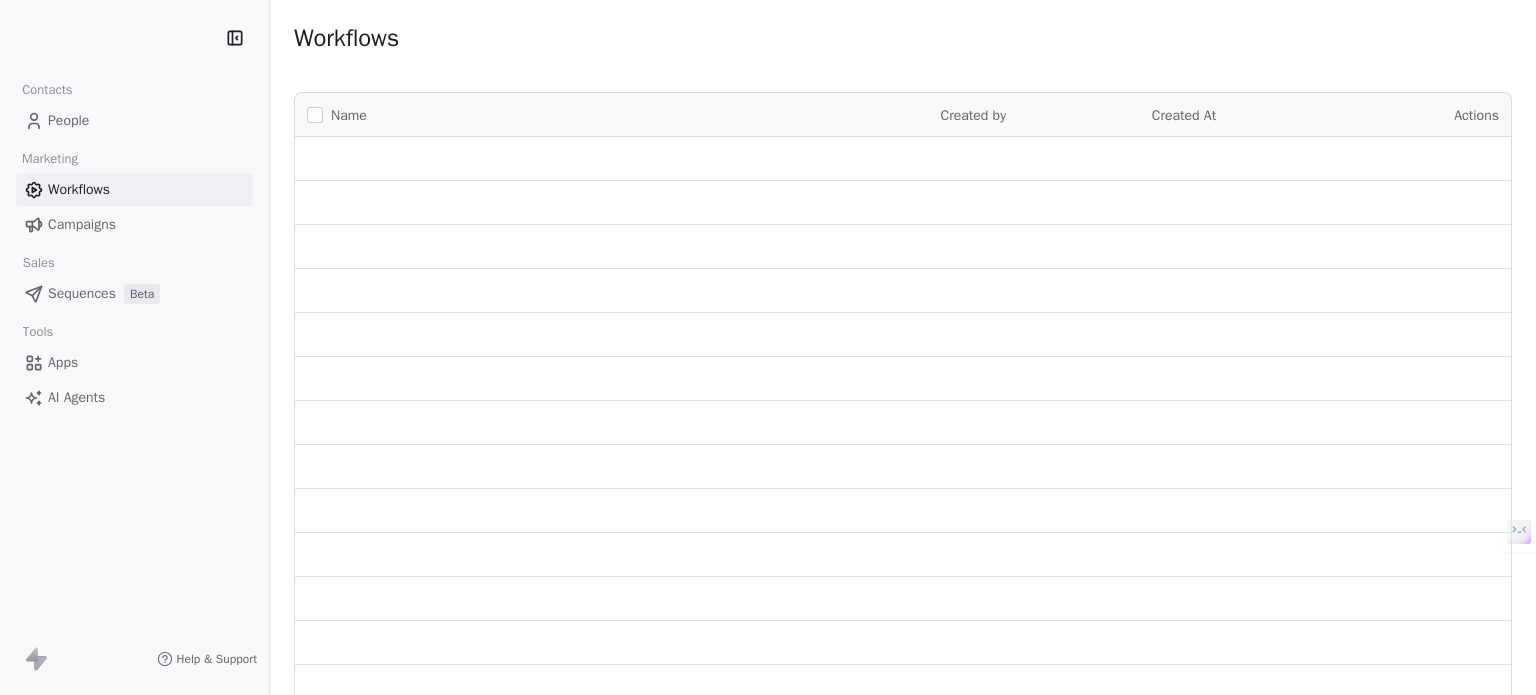 scroll, scrollTop: 0, scrollLeft: 0, axis: both 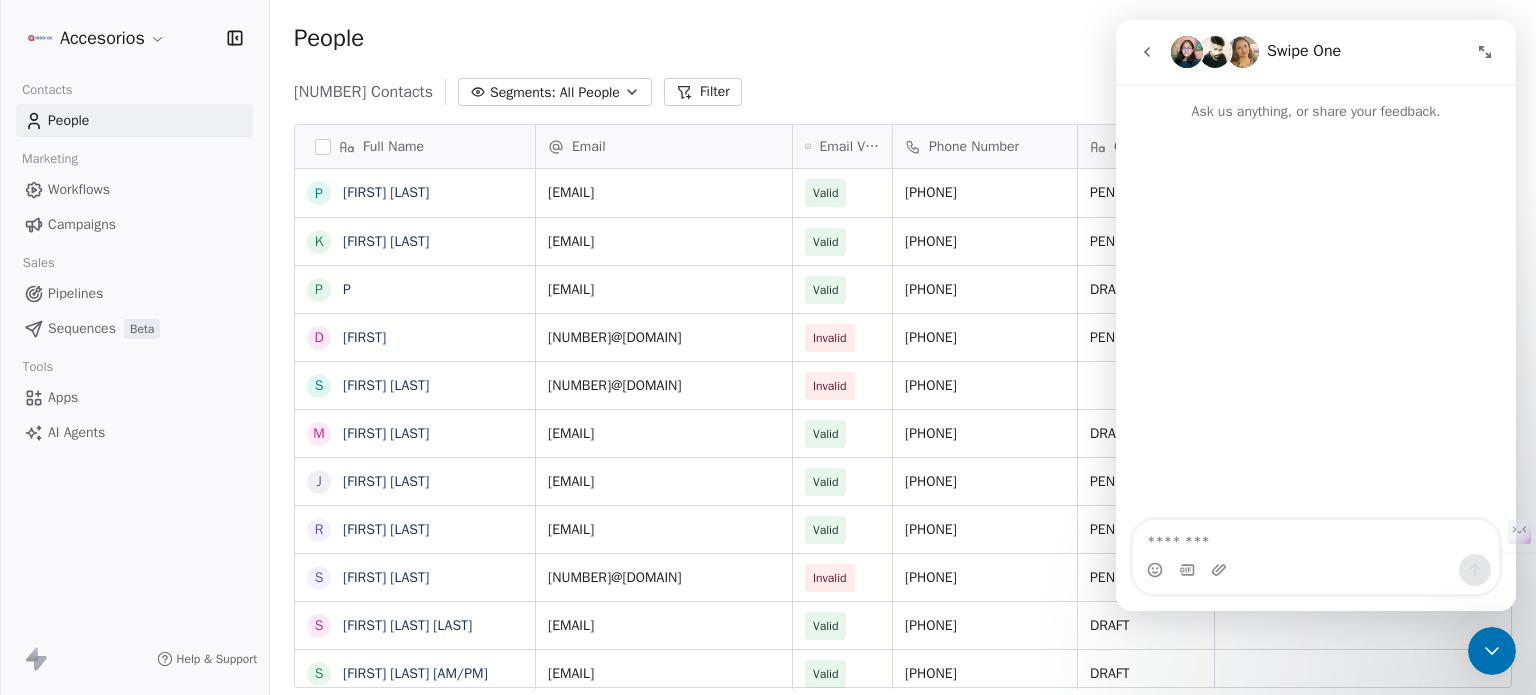click 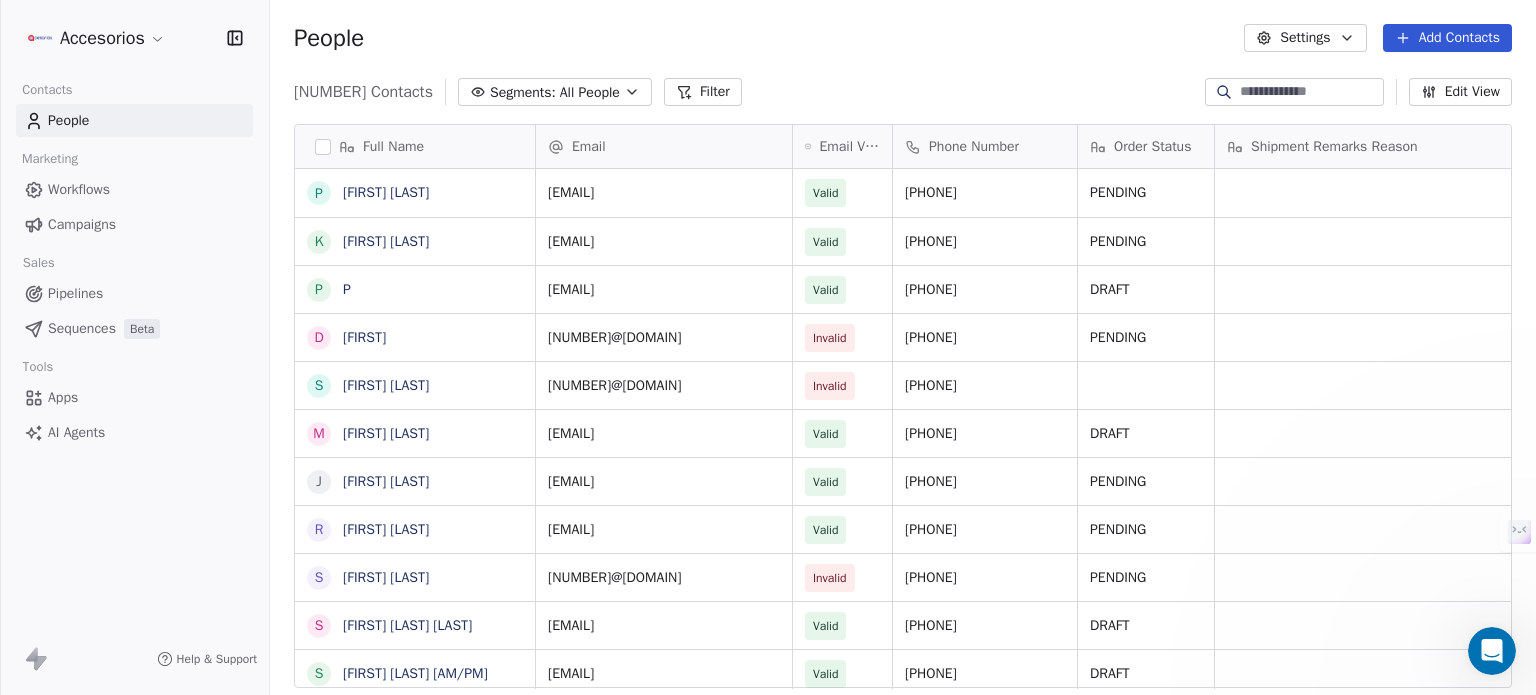 scroll, scrollTop: 0, scrollLeft: 0, axis: both 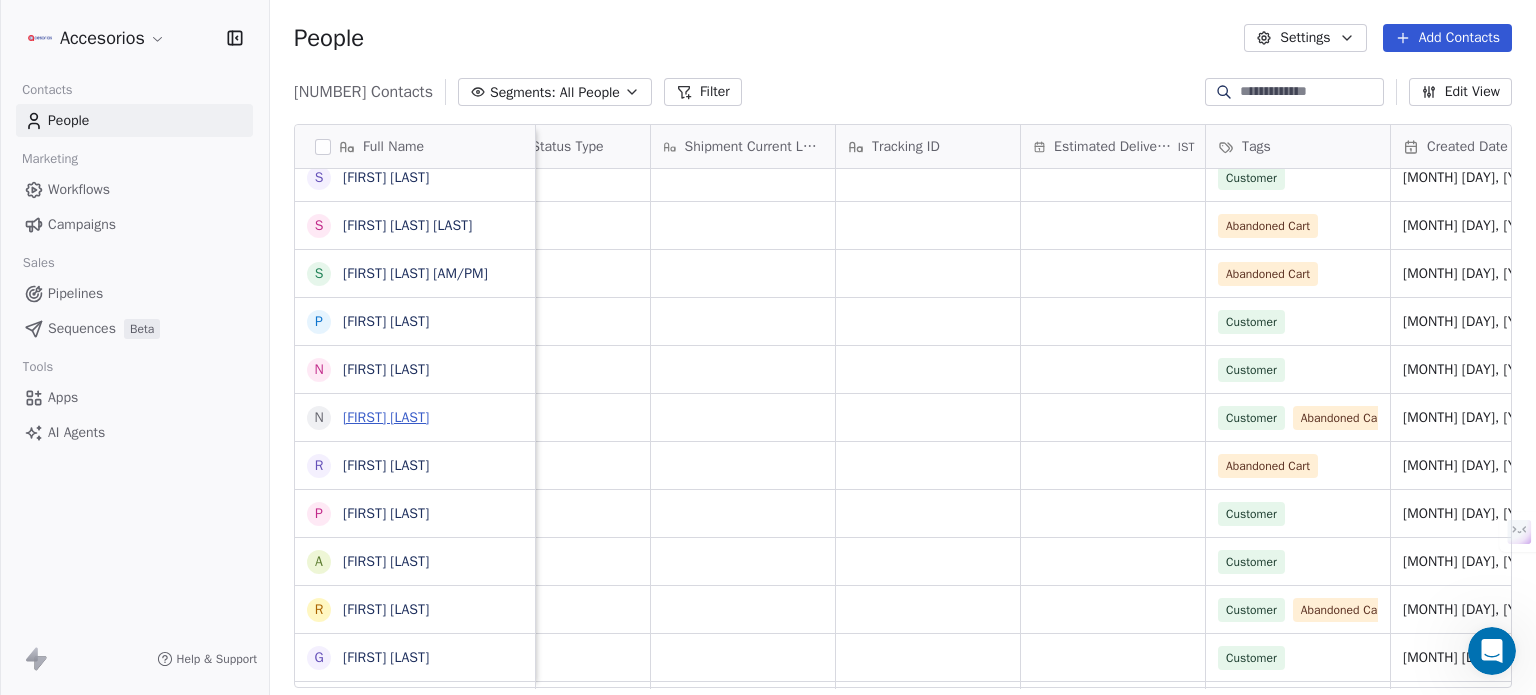 click on "[FIRST] [LAST]" at bounding box center [386, 417] 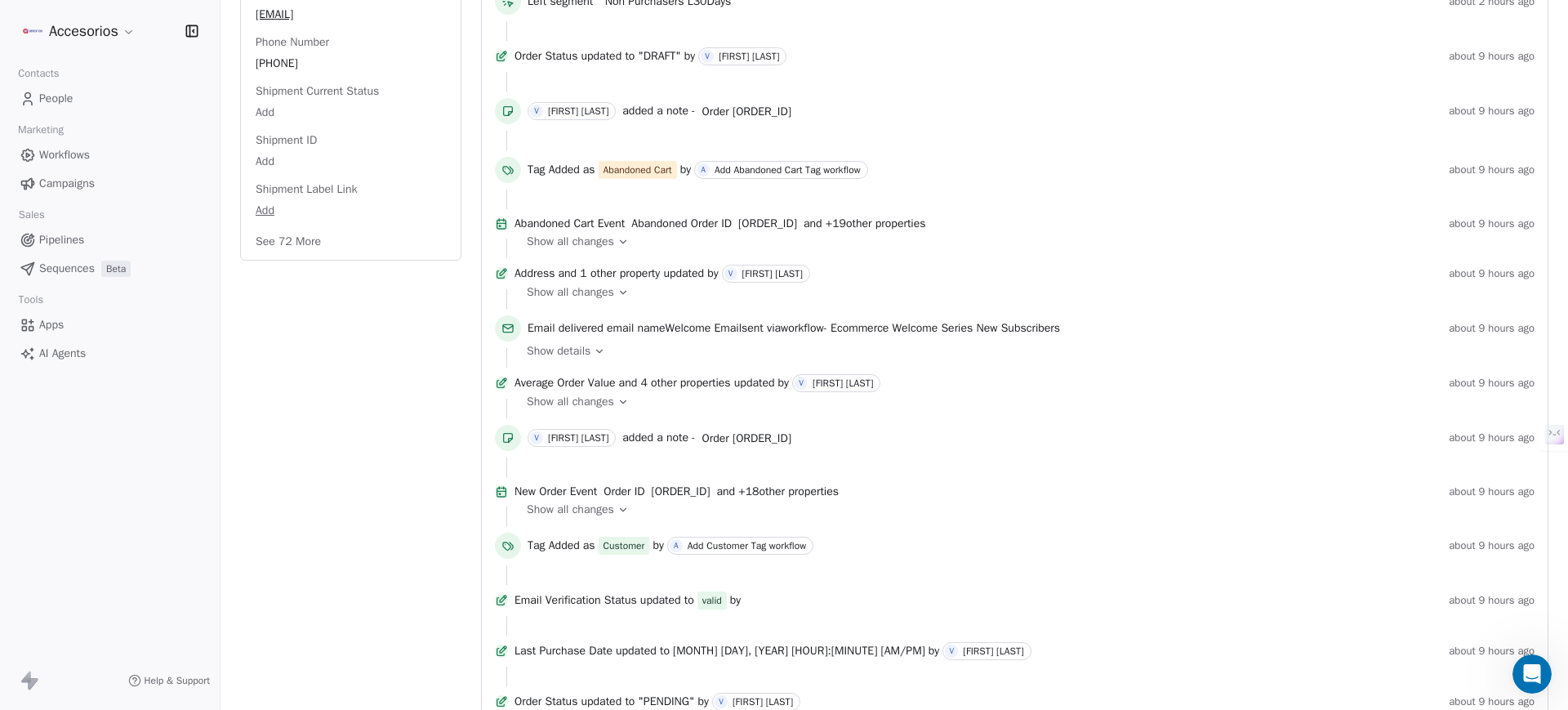 scroll, scrollTop: 306, scrollLeft: 0, axis: vertical 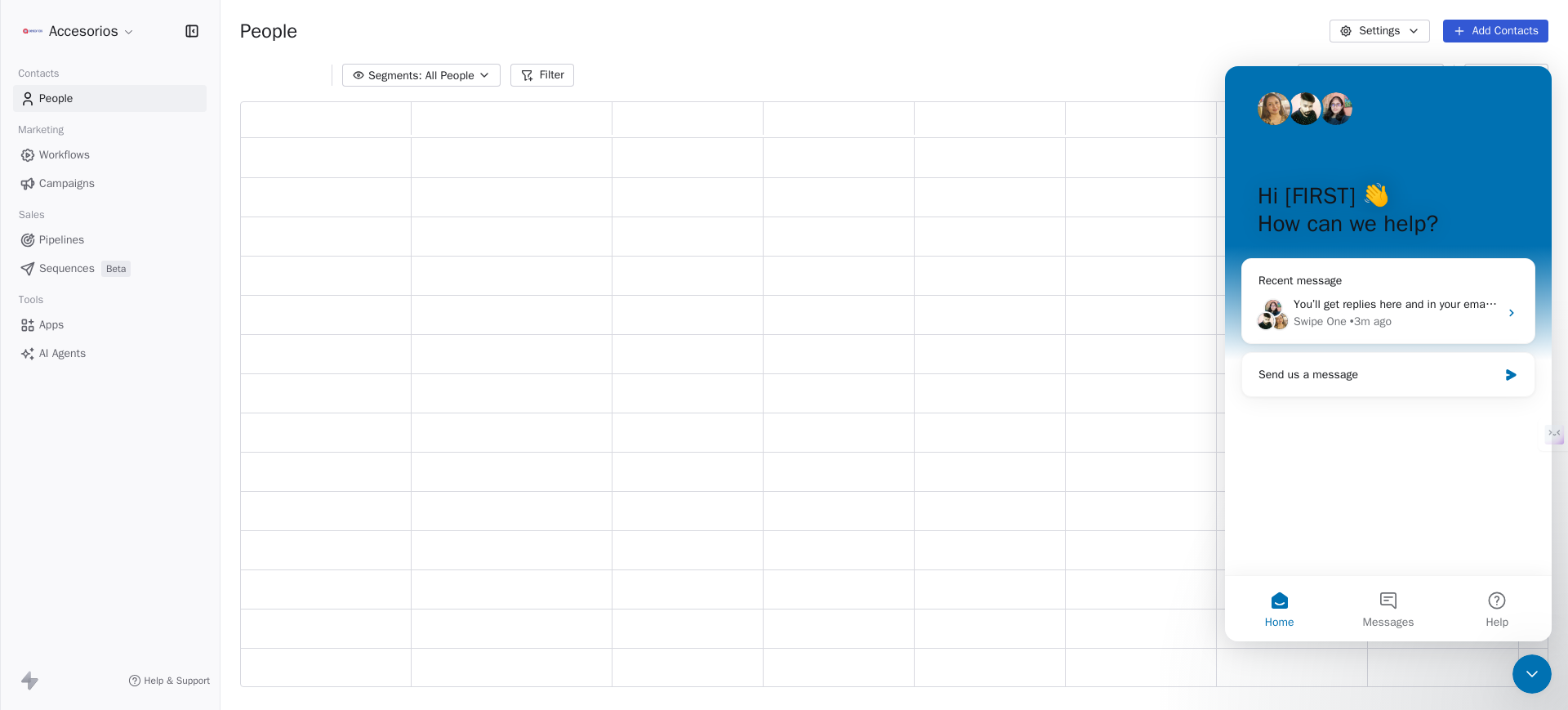 click at bounding box center [1532, 674] 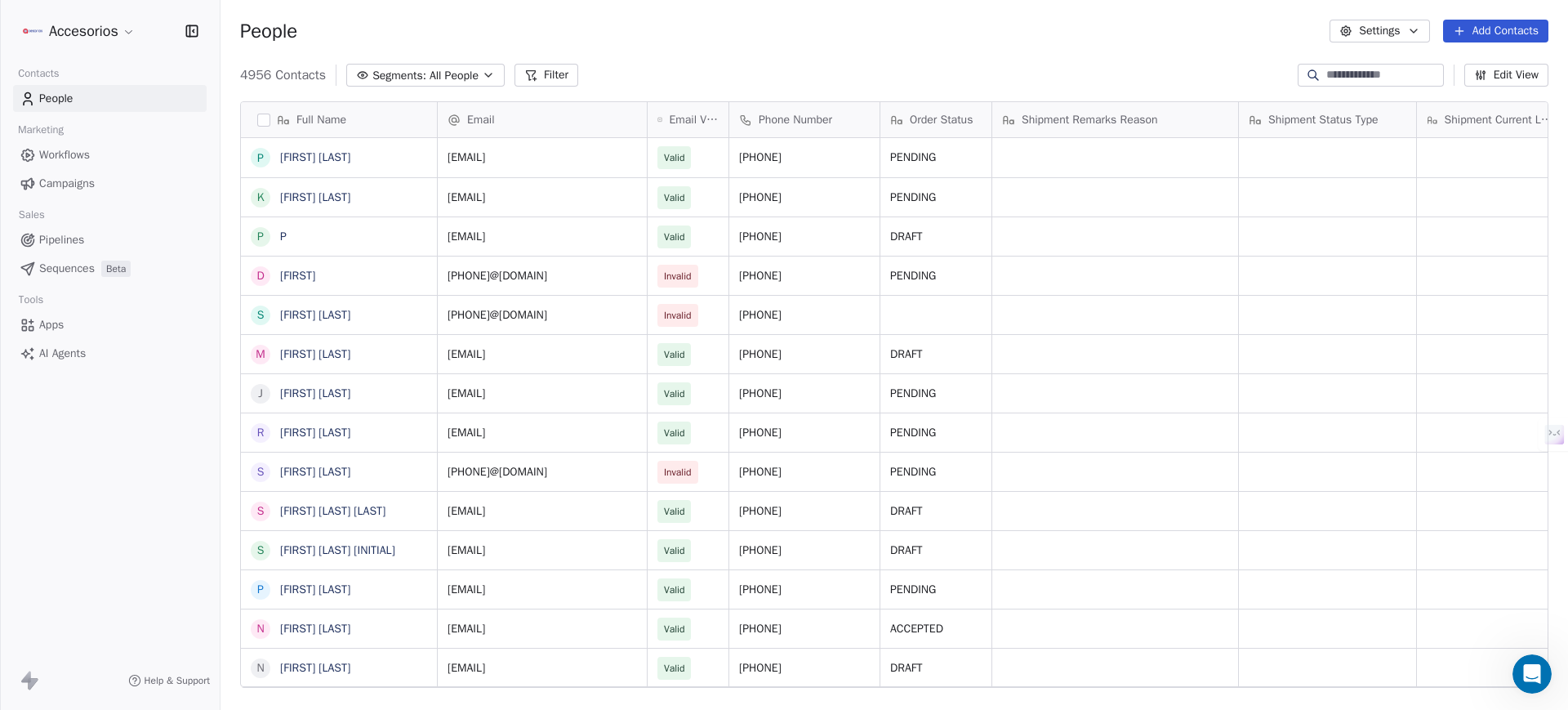 scroll, scrollTop: 0, scrollLeft: 0, axis: both 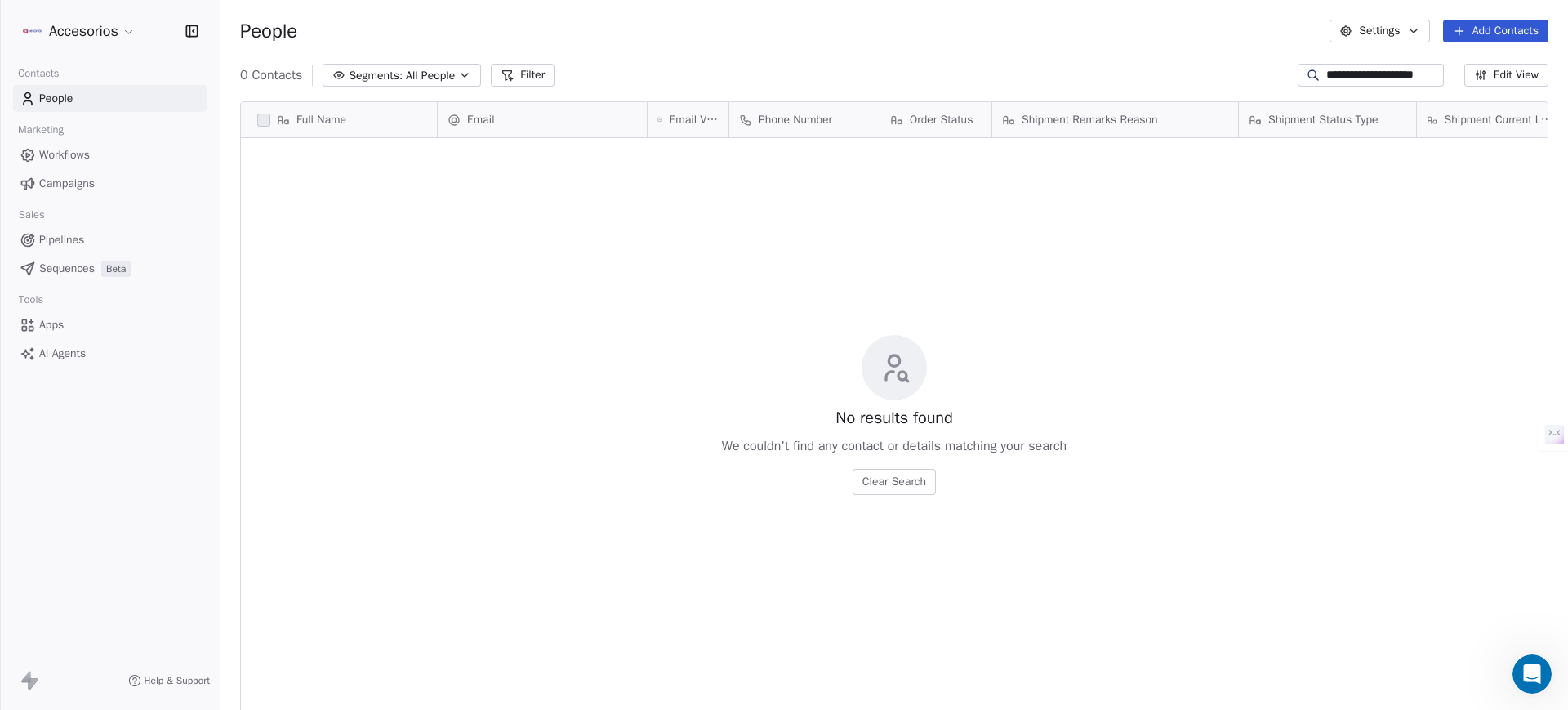 type on "**********" 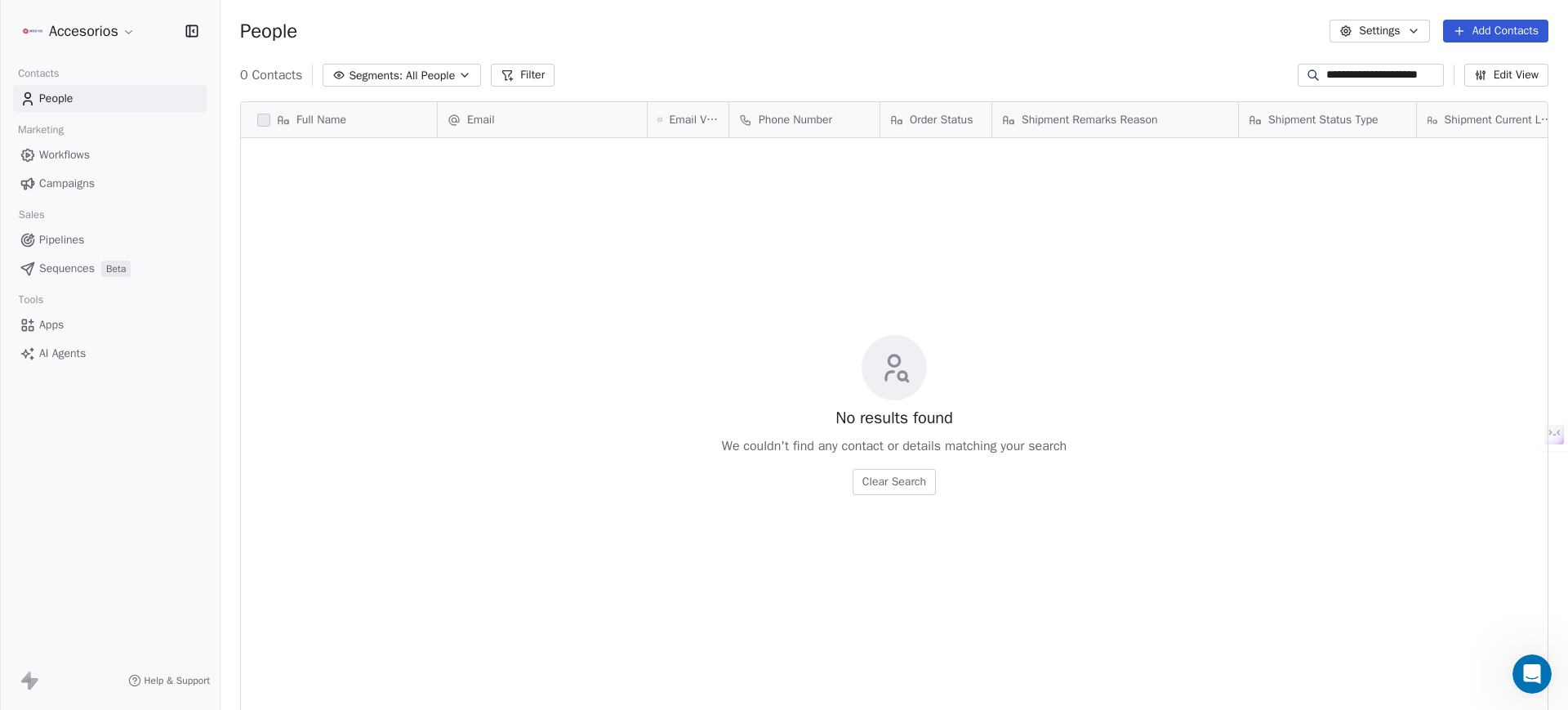 scroll, scrollTop: 0, scrollLeft: 5, axis: horizontal 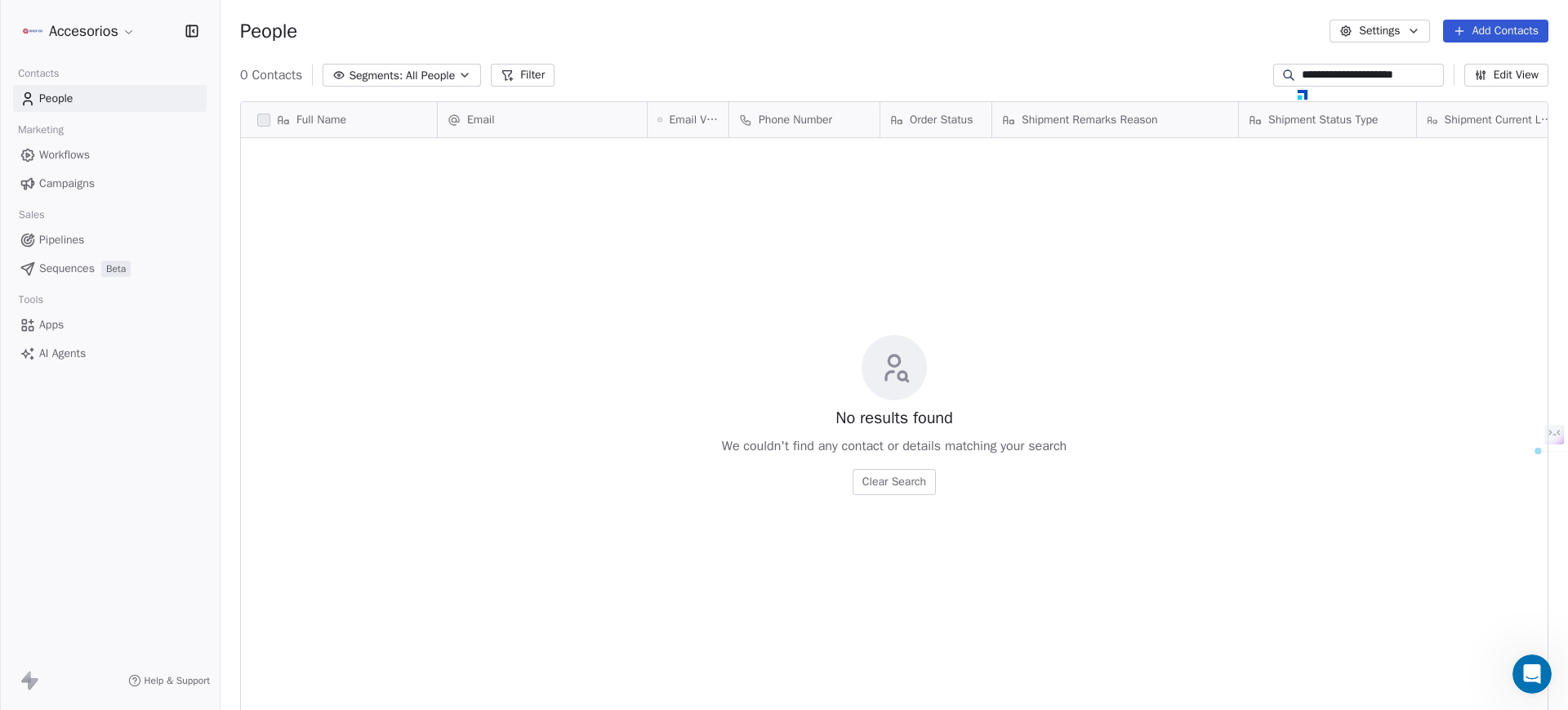 type 